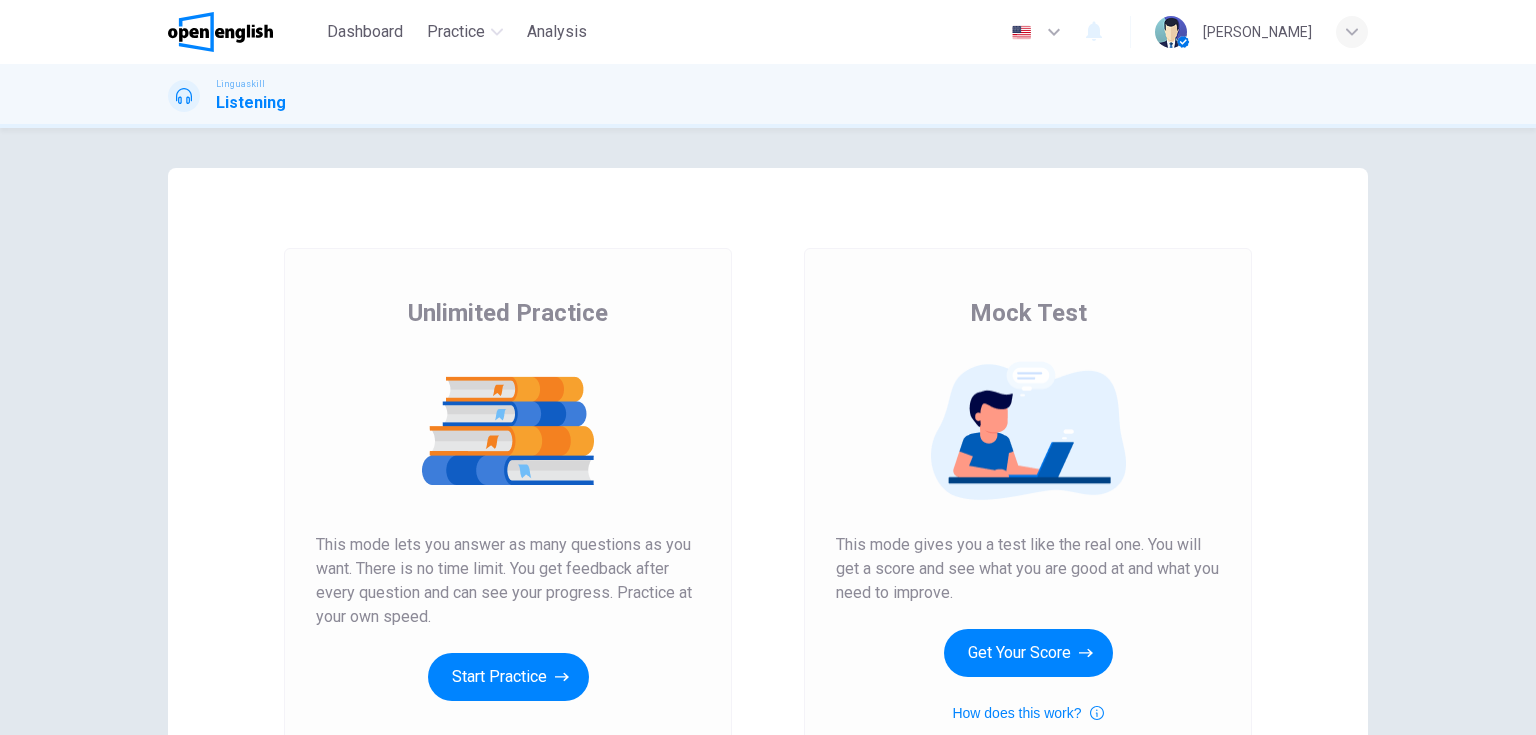 scroll, scrollTop: 0, scrollLeft: 0, axis: both 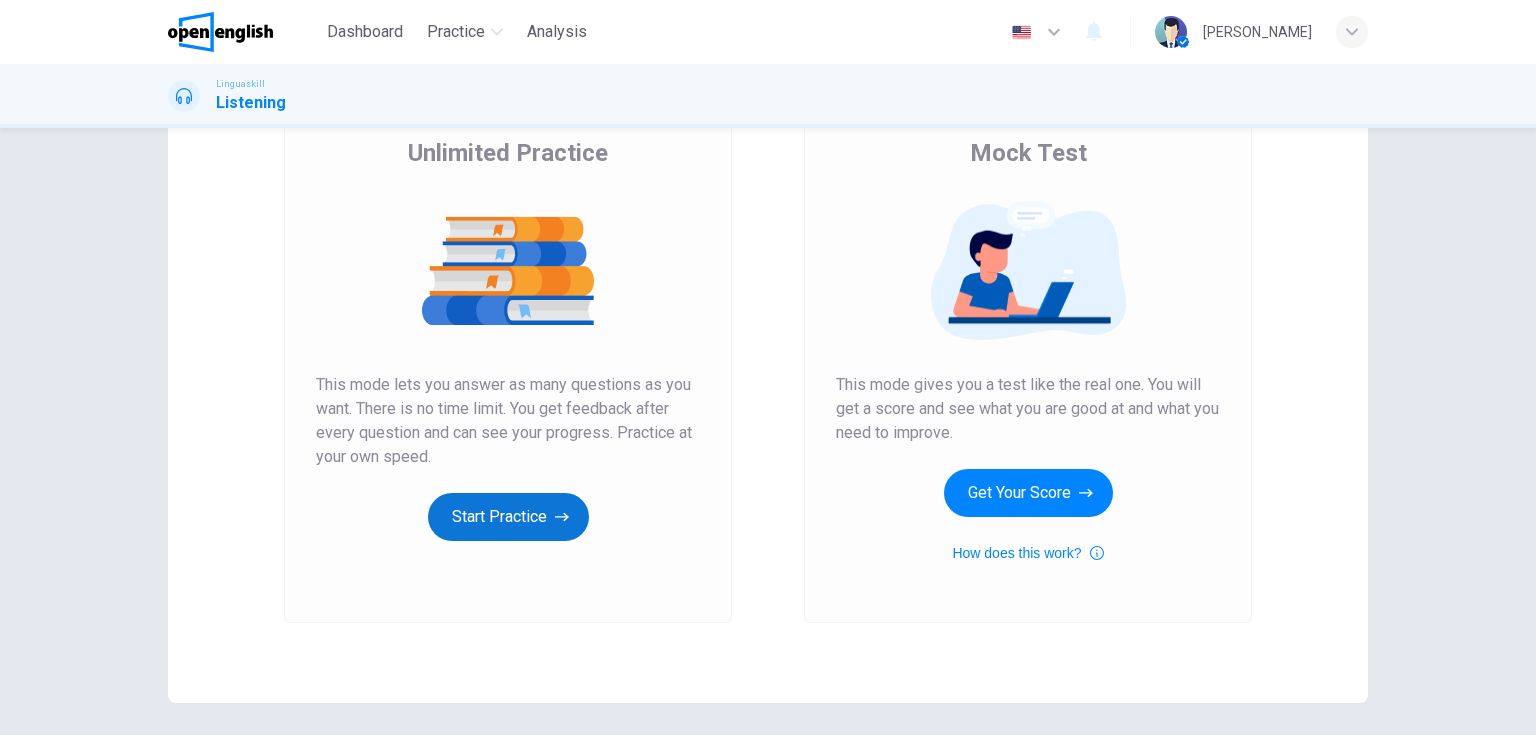 click on "Start Practice" at bounding box center (508, 517) 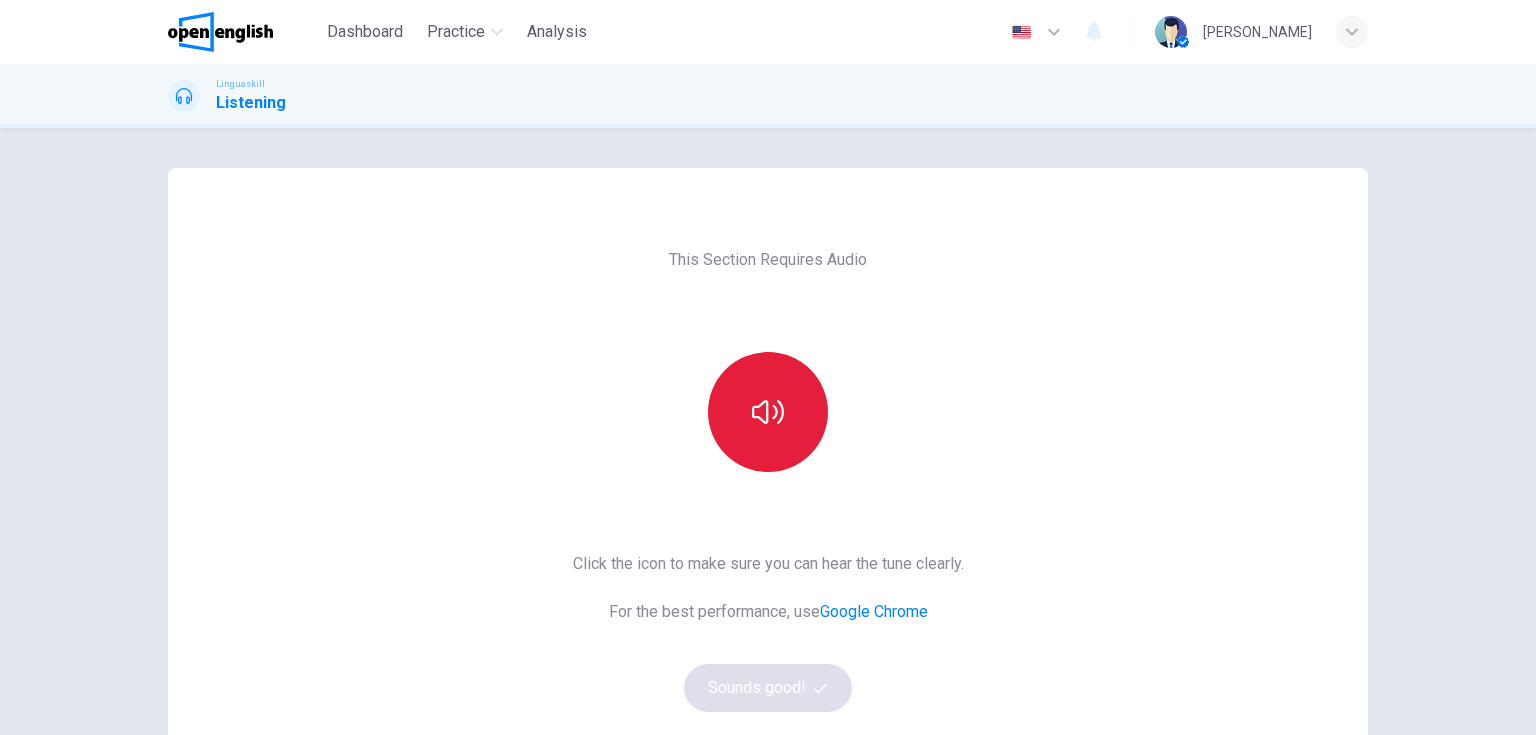 click 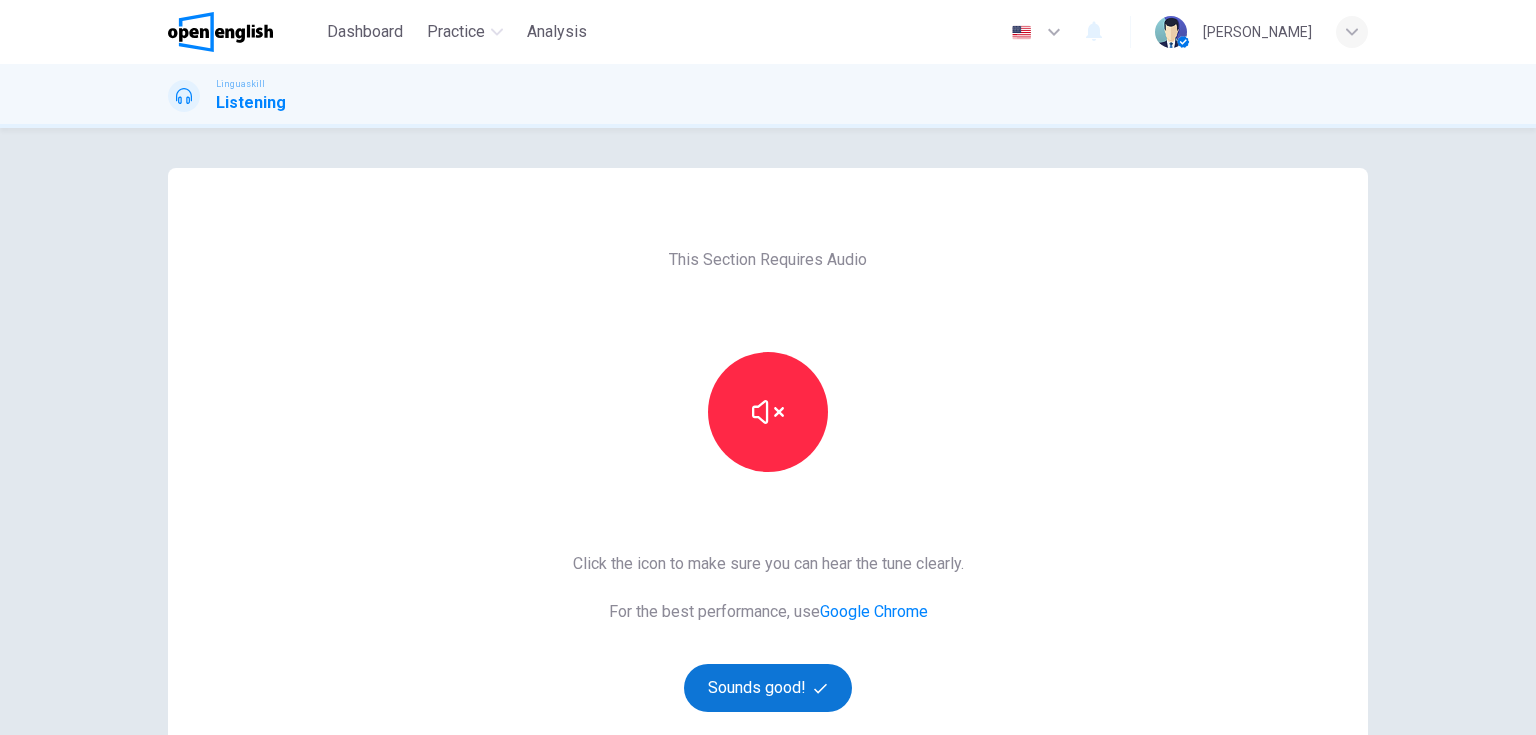 click on "Sounds good!" at bounding box center (768, 688) 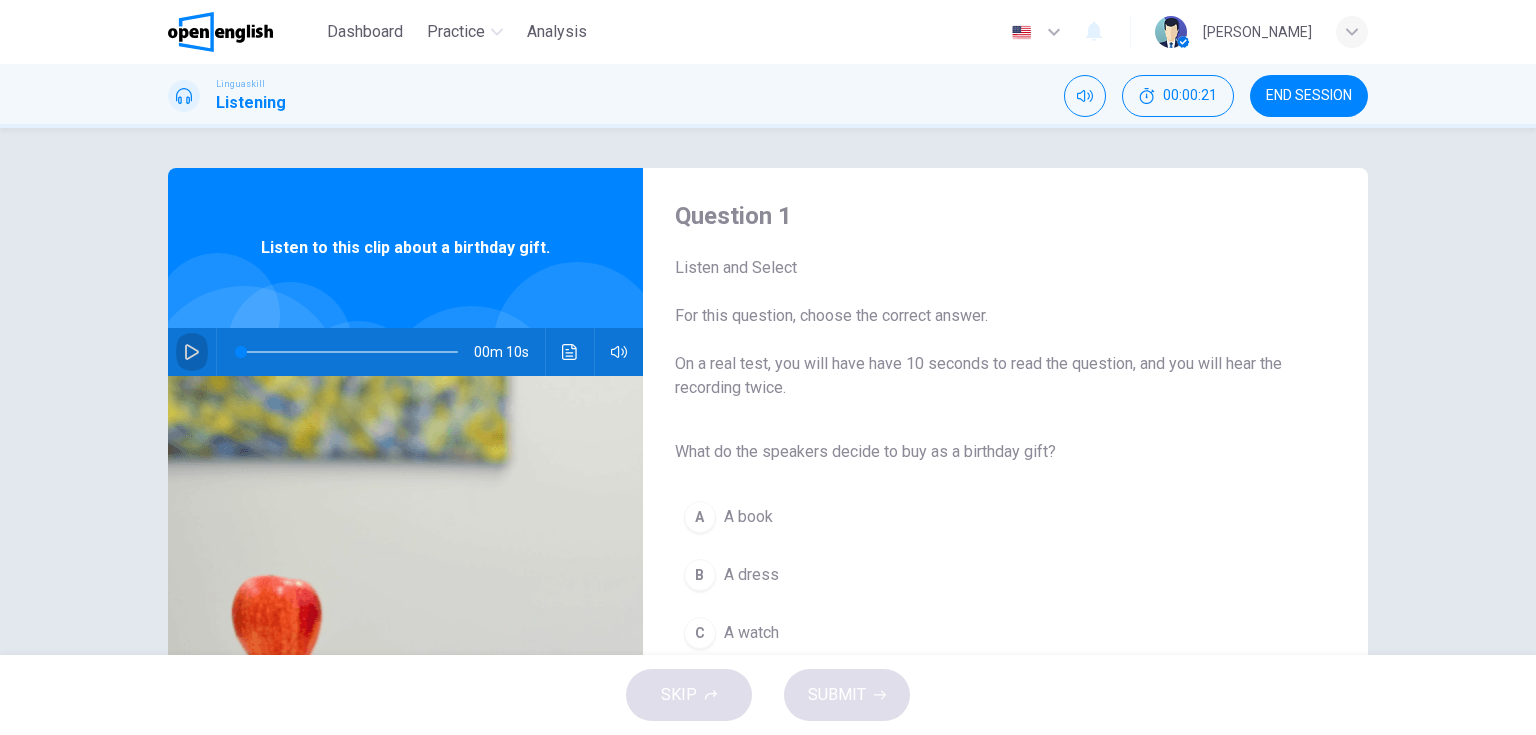 click at bounding box center (192, 352) 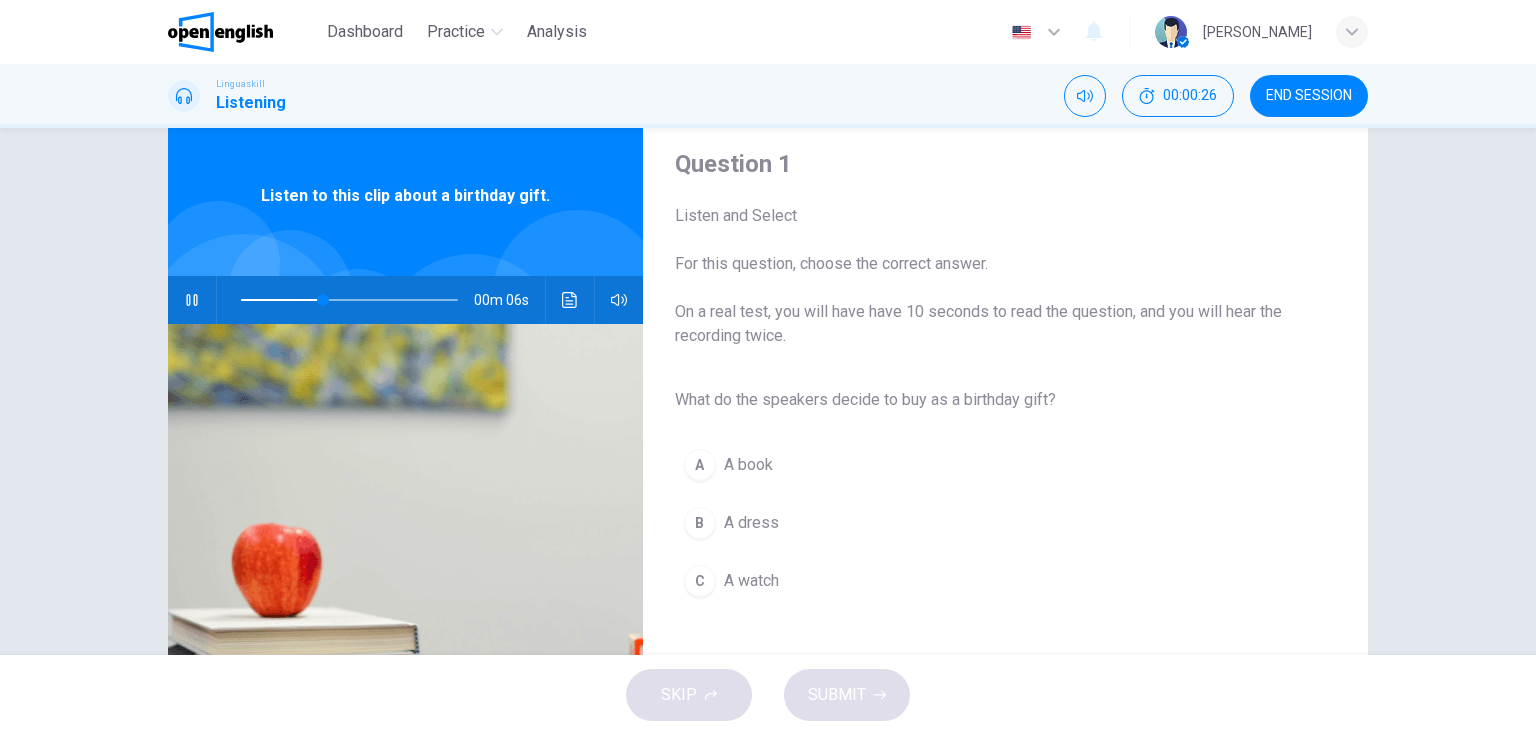 scroll, scrollTop: 80, scrollLeft: 0, axis: vertical 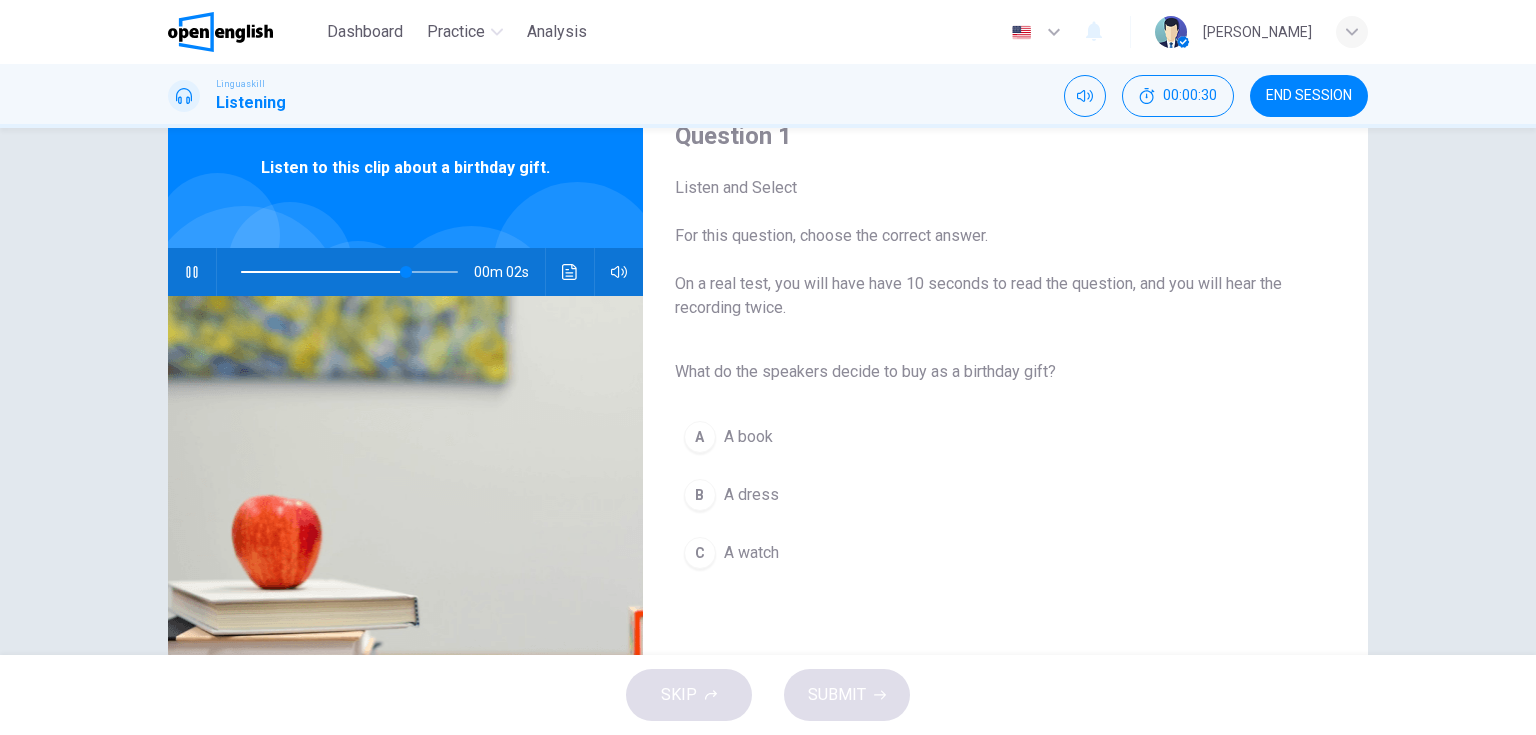 click on "A" at bounding box center (700, 437) 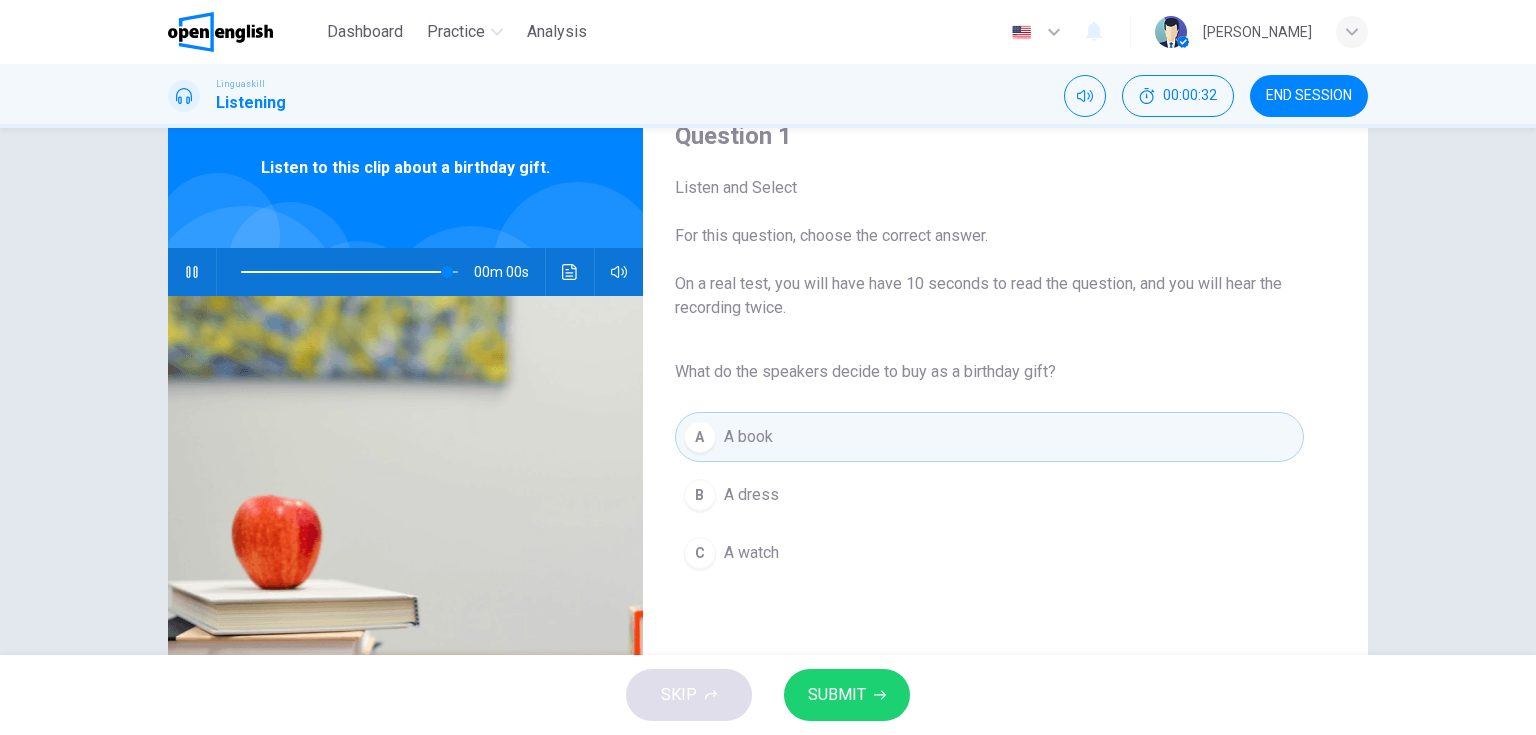 click on "SUBMIT" at bounding box center [837, 695] 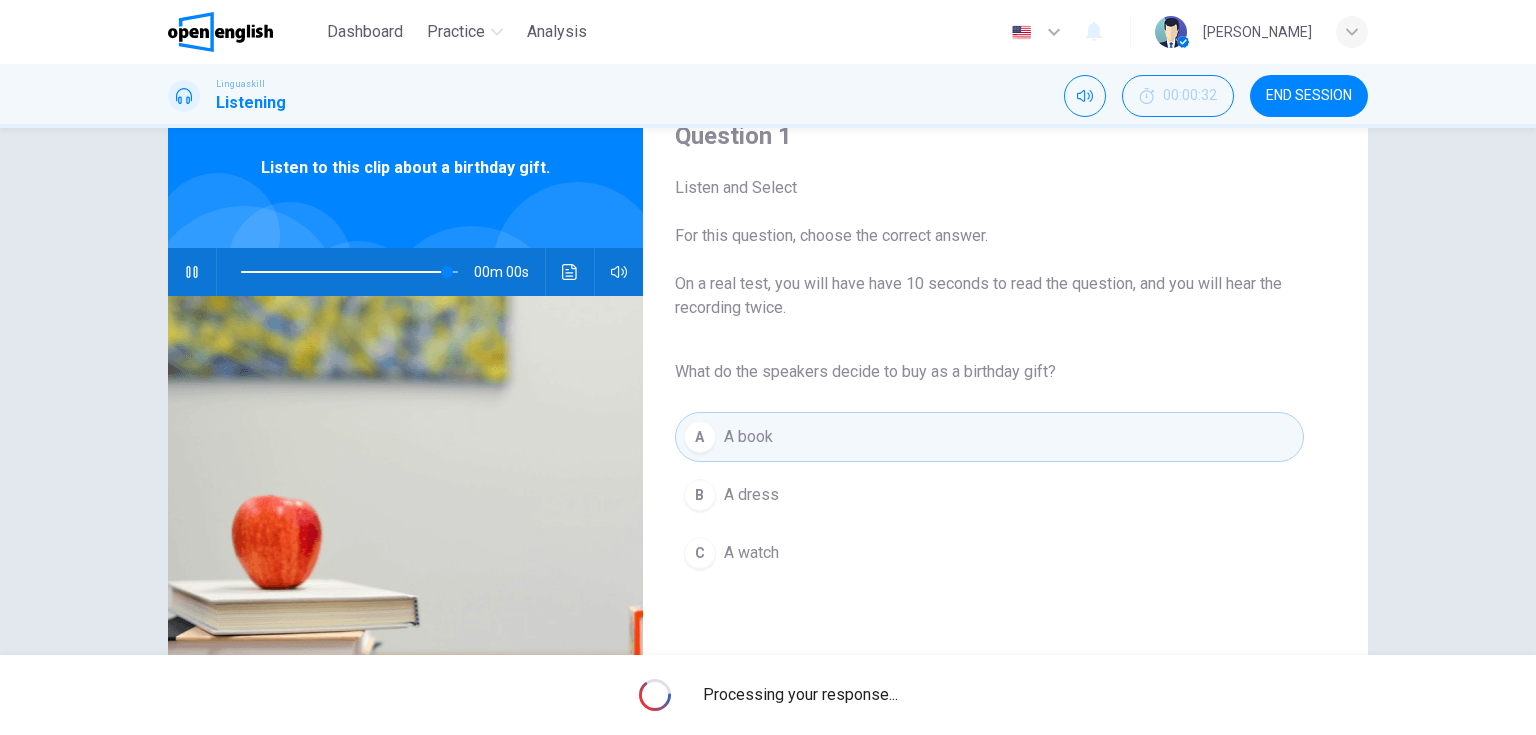 type on "*" 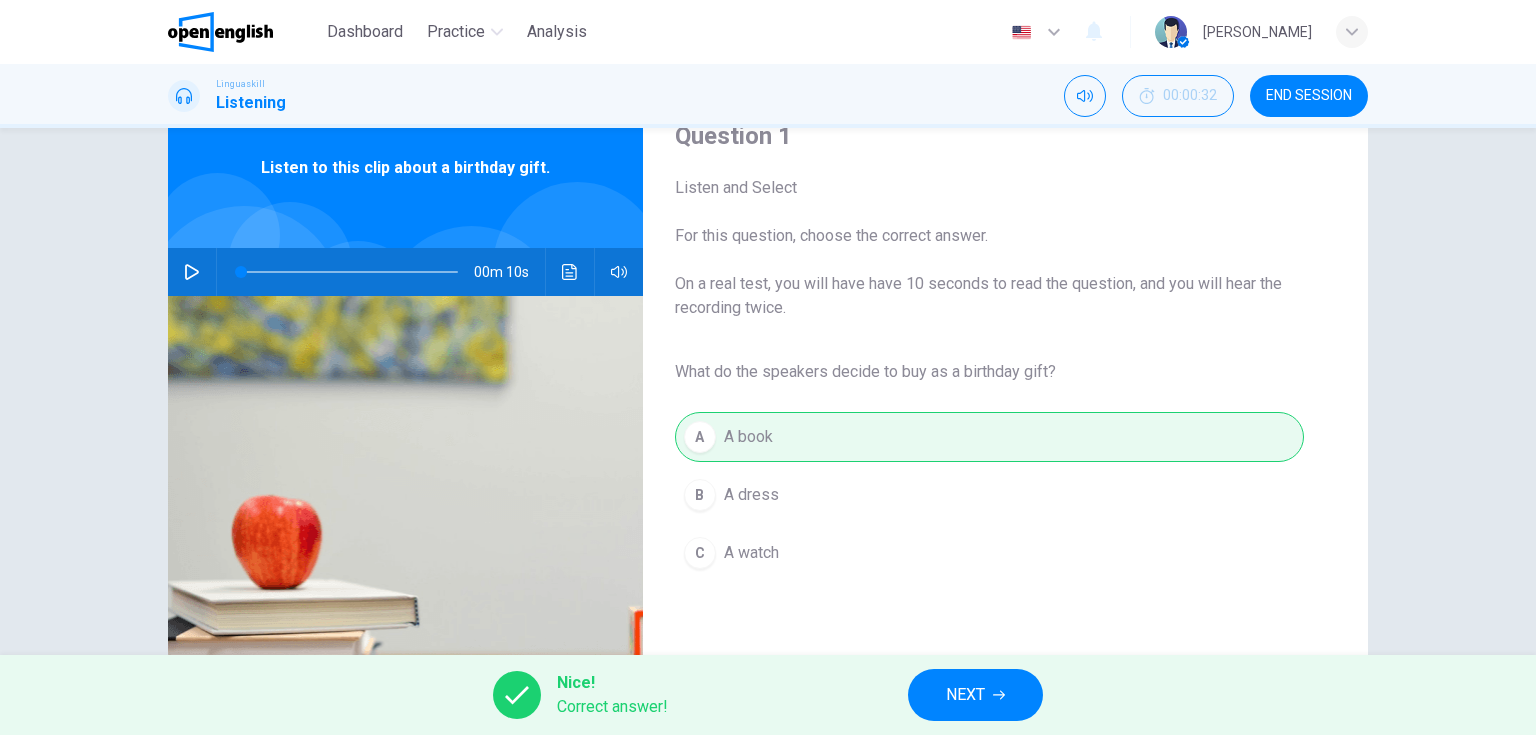 click on "NEXT" at bounding box center (965, 695) 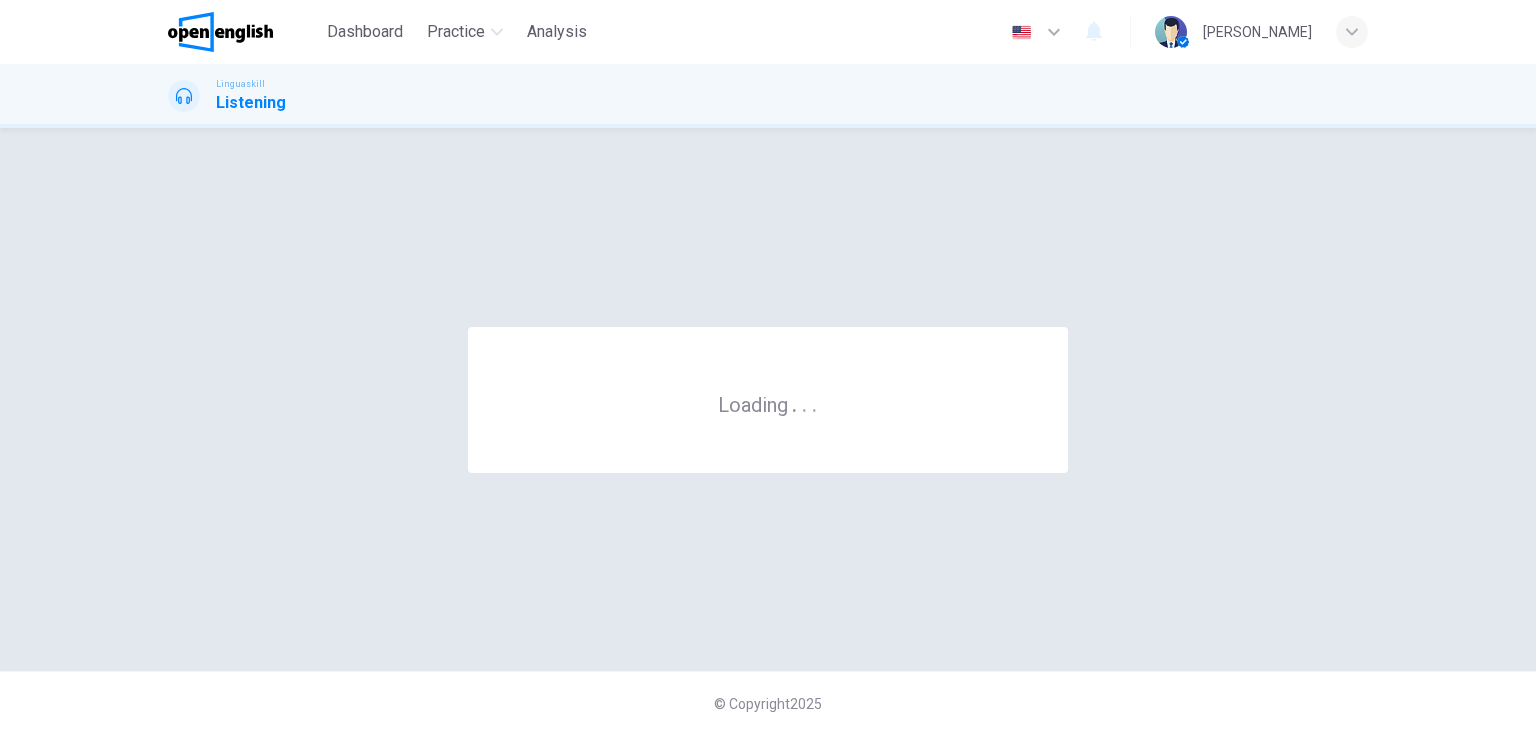 scroll, scrollTop: 0, scrollLeft: 0, axis: both 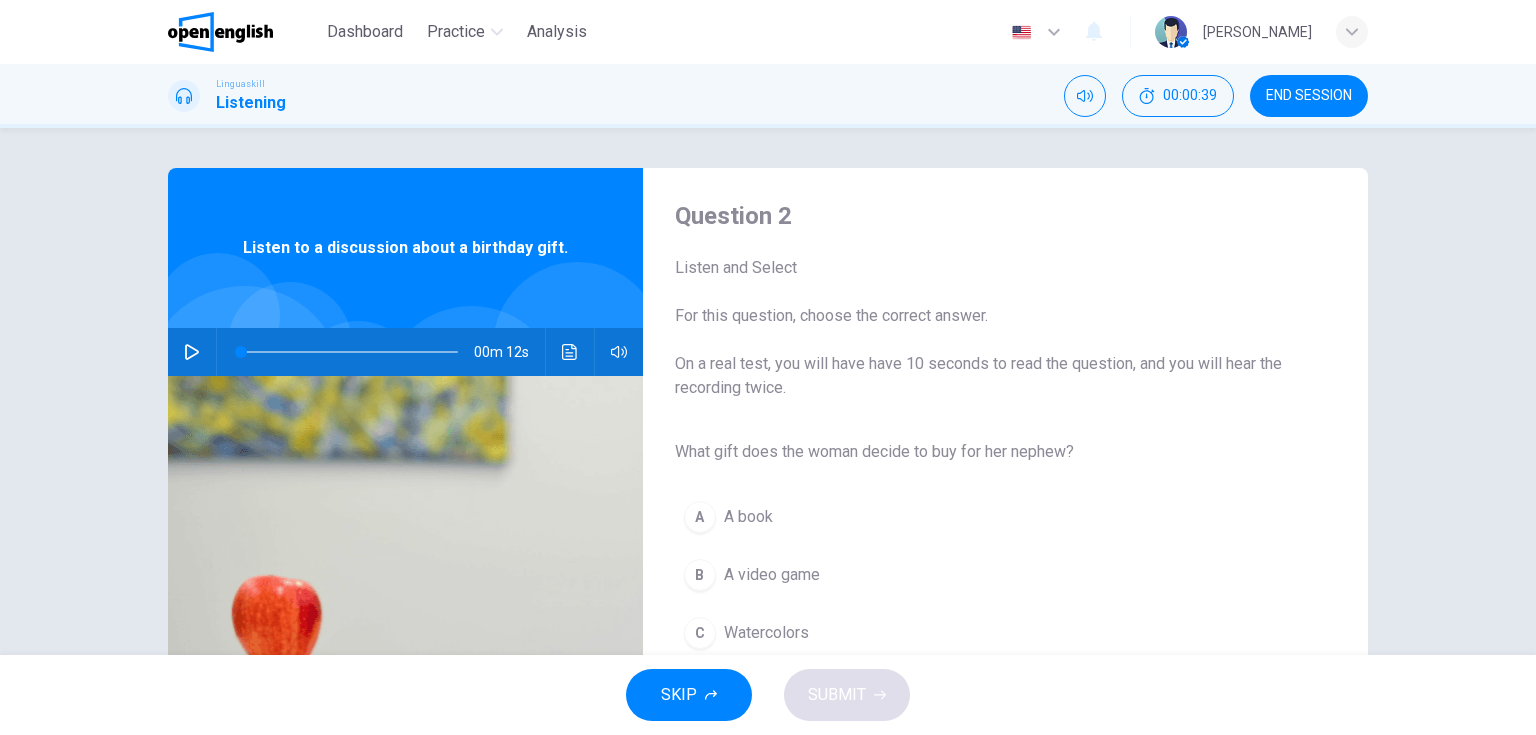 click 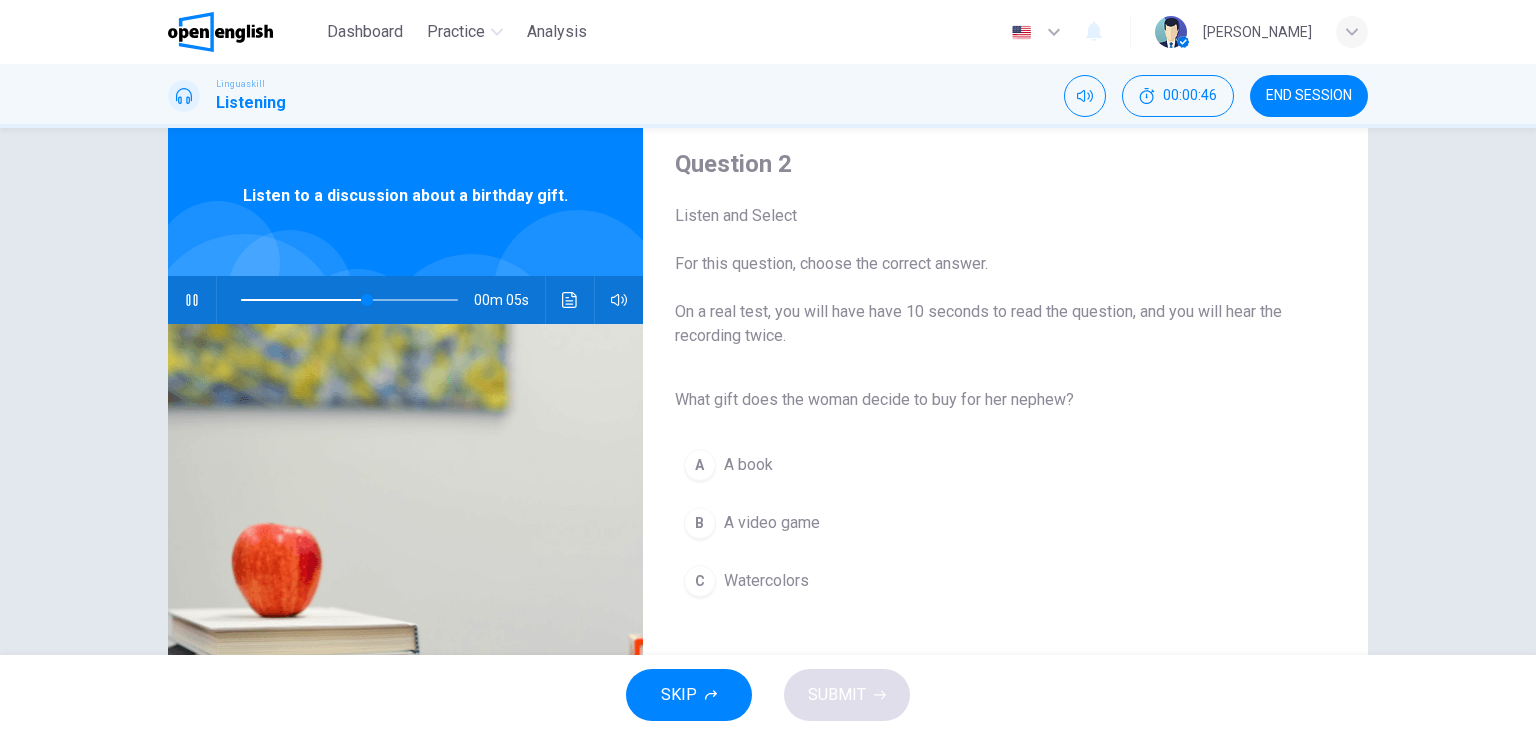 scroll, scrollTop: 80, scrollLeft: 0, axis: vertical 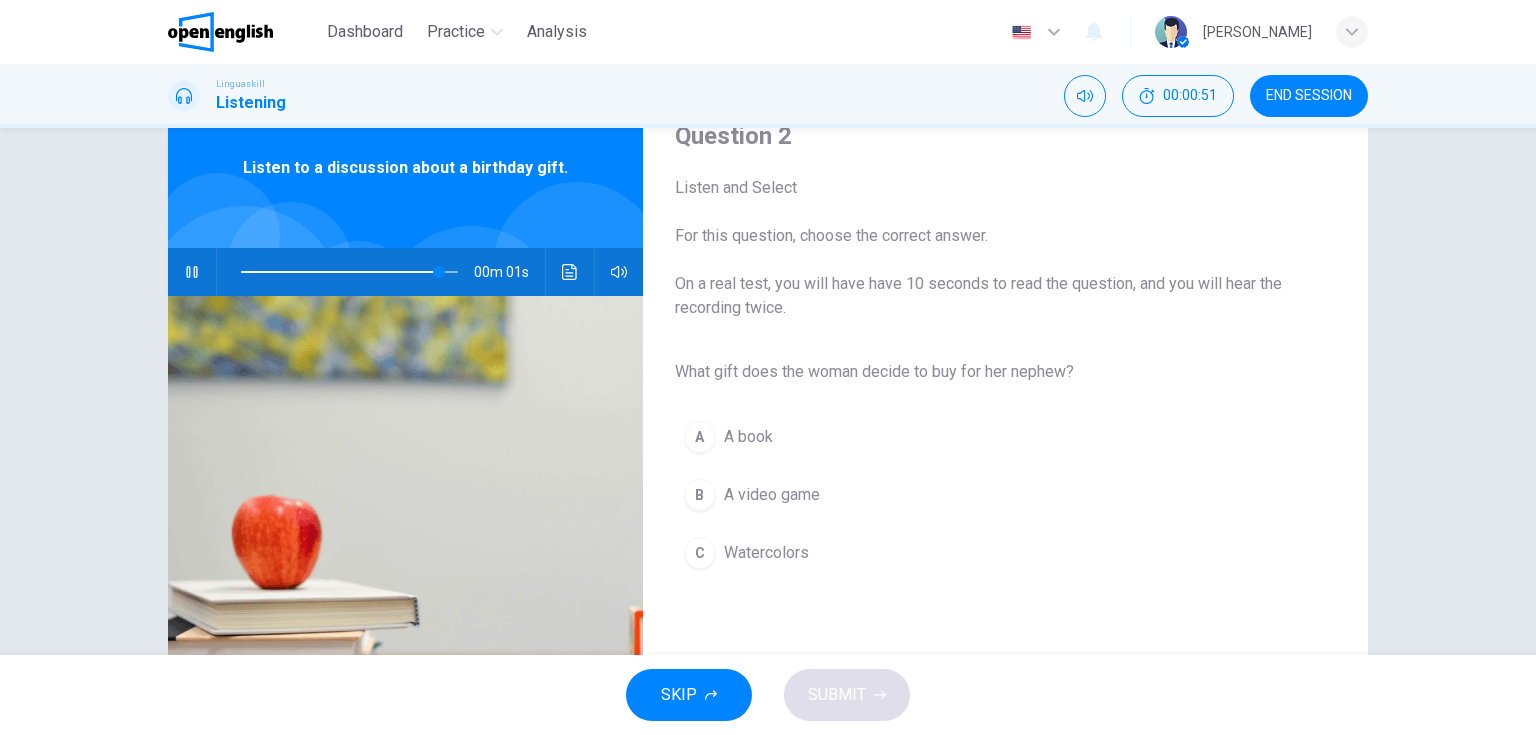 type on "*" 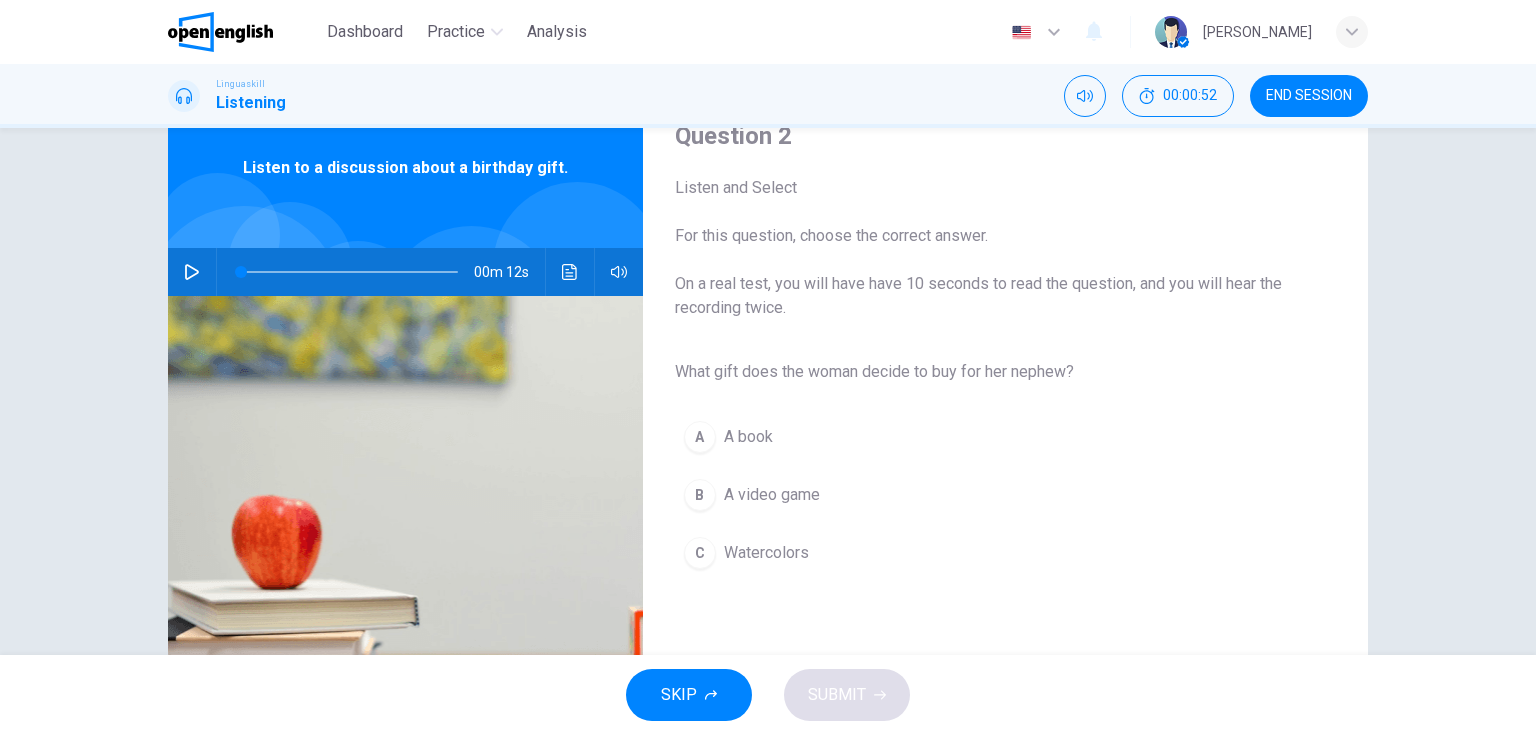 click on "C" at bounding box center (700, 553) 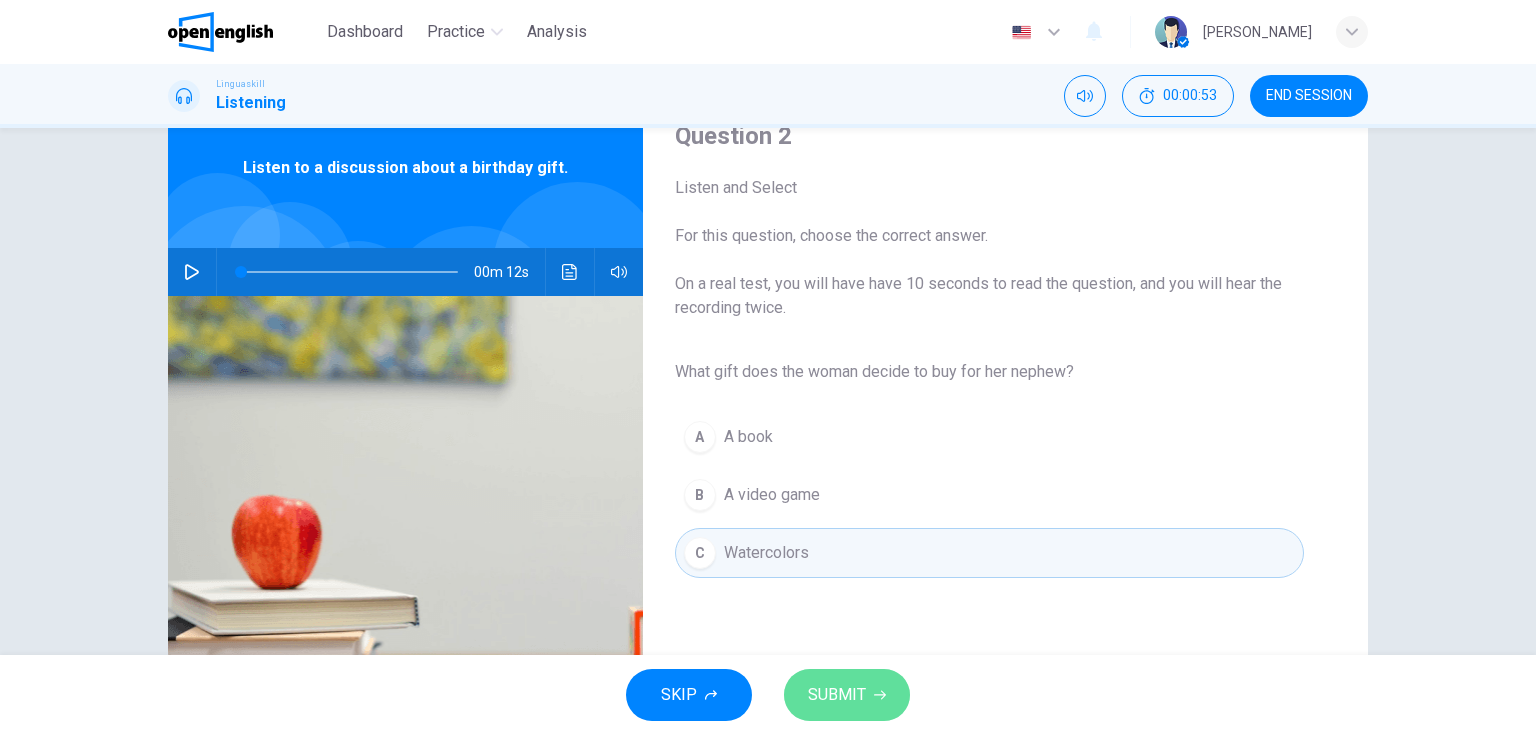 click on "SUBMIT" at bounding box center (837, 695) 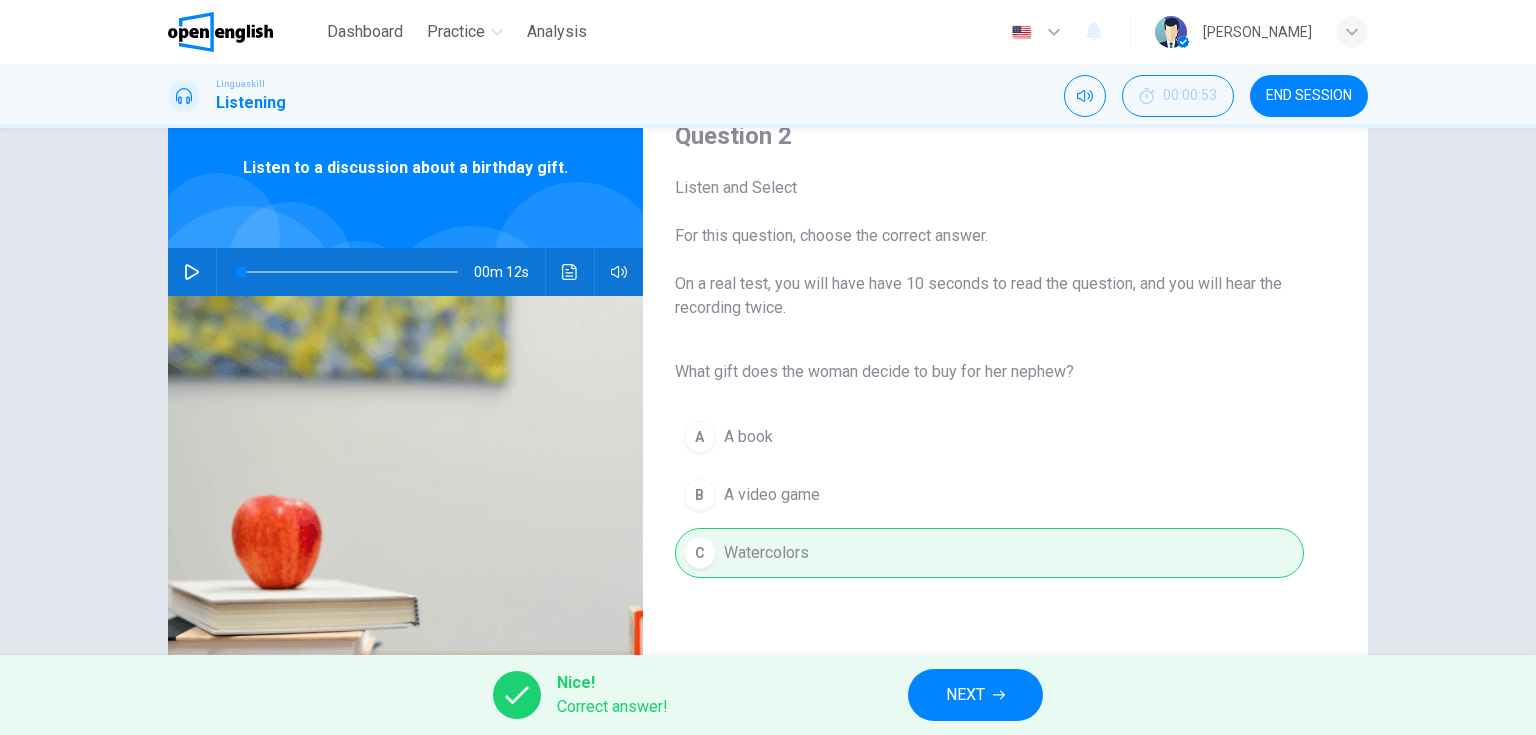 click on "NEXT" at bounding box center (965, 695) 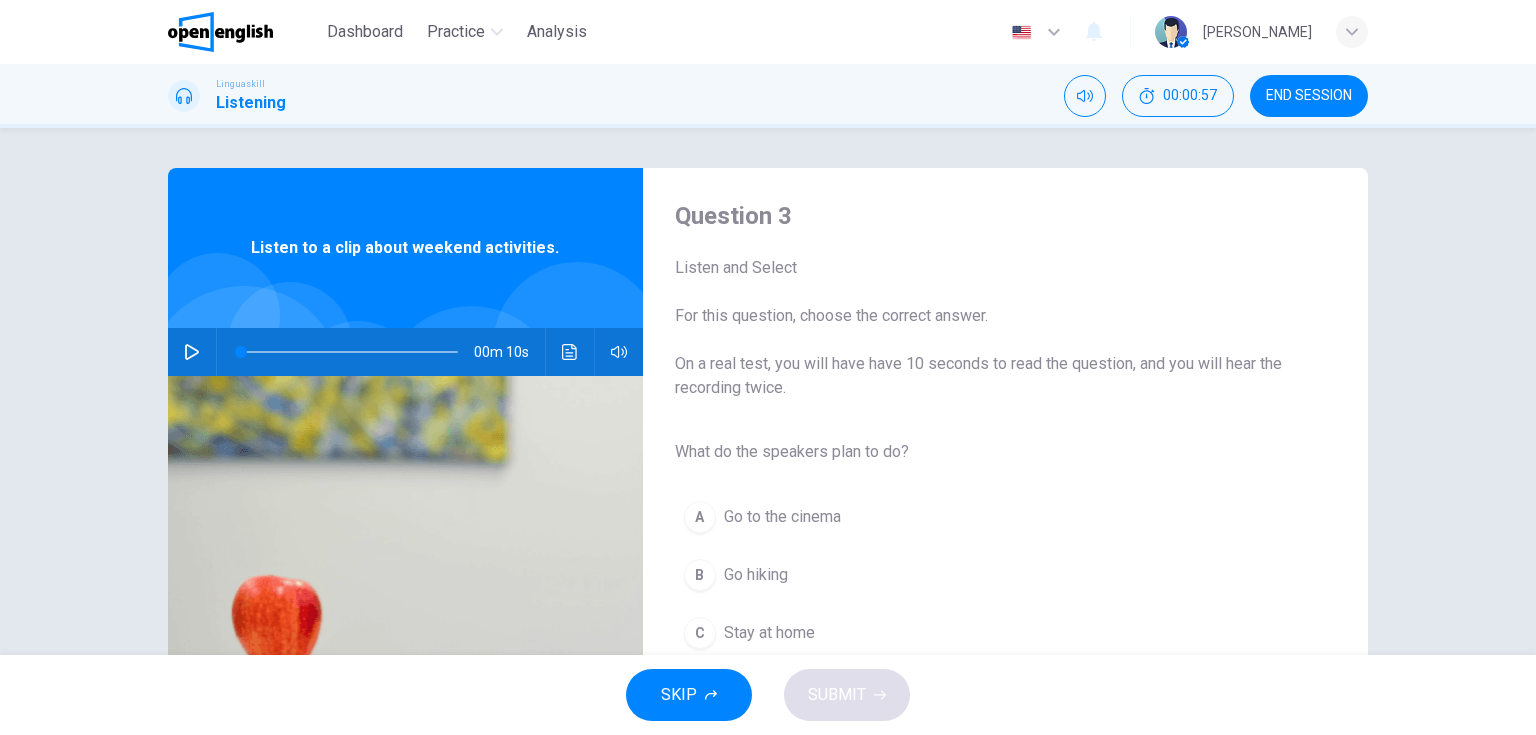 click 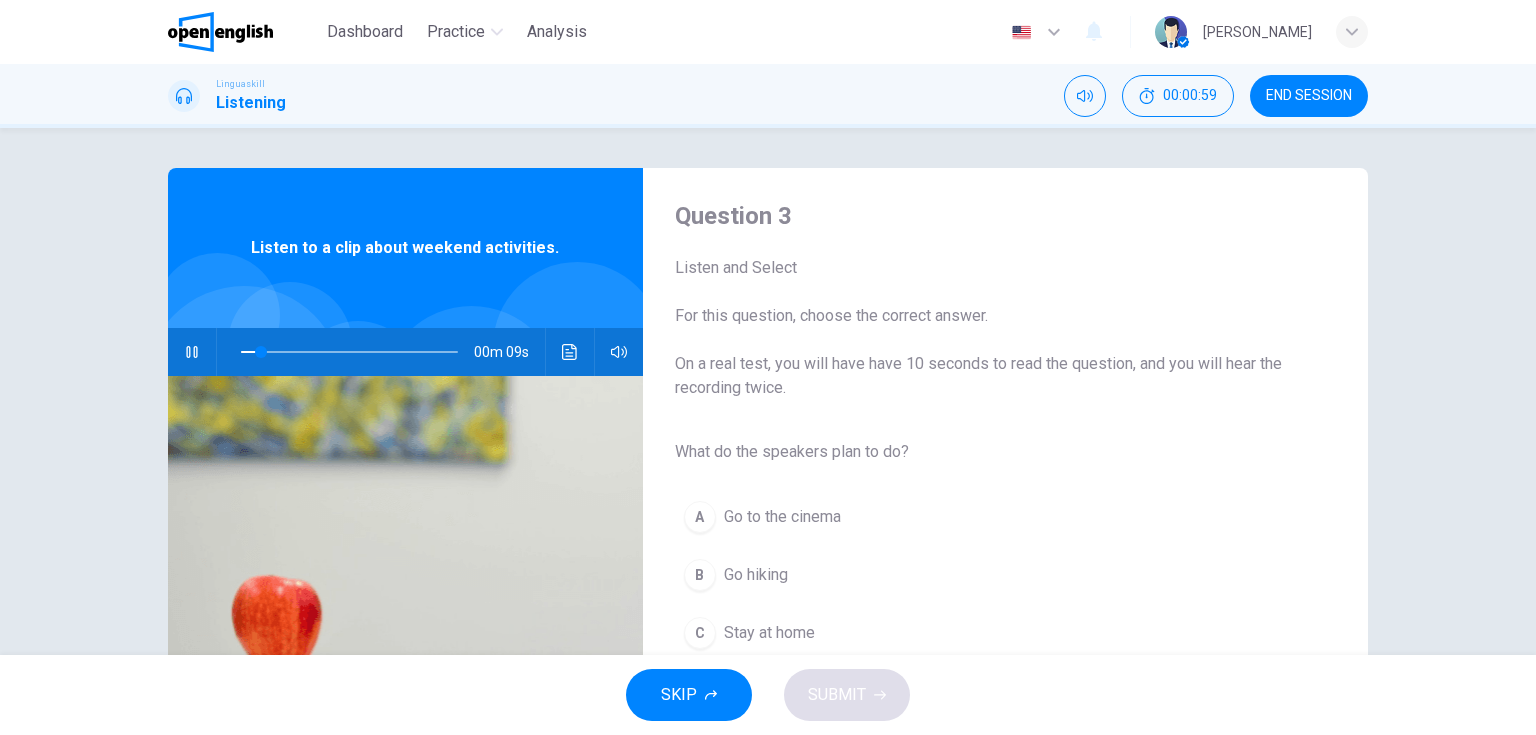 scroll, scrollTop: 80, scrollLeft: 0, axis: vertical 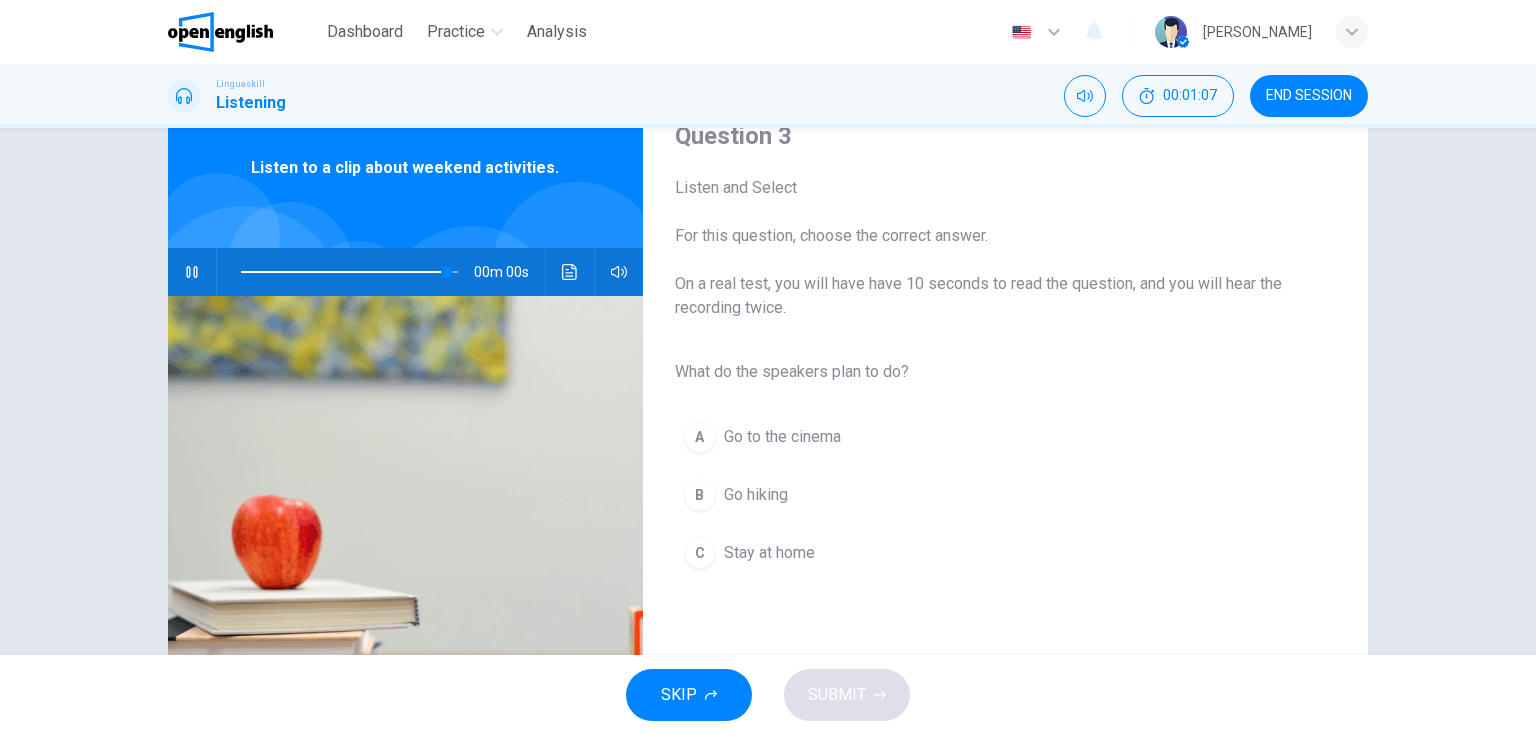 type on "*" 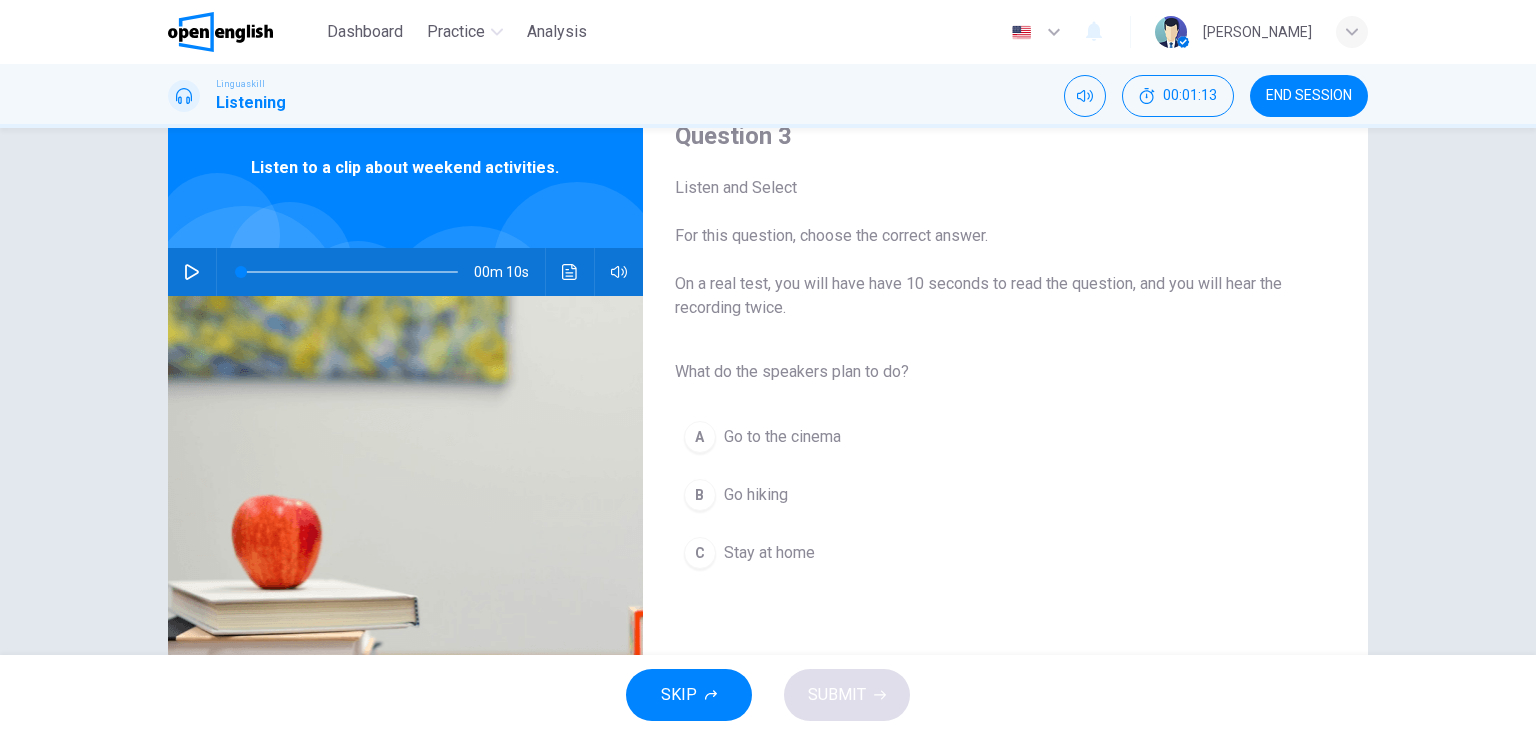 click on "B" at bounding box center [700, 495] 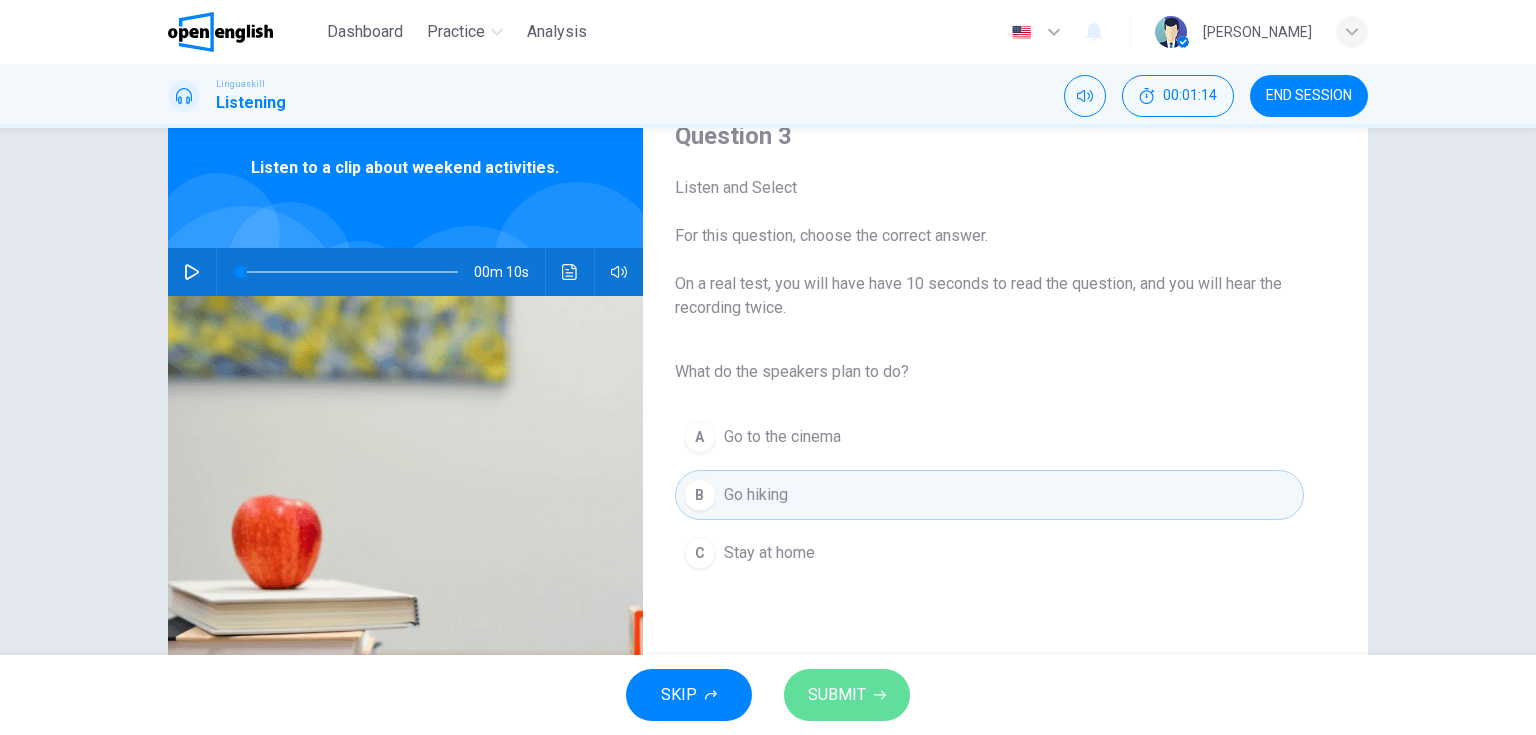 click on "SUBMIT" at bounding box center [847, 695] 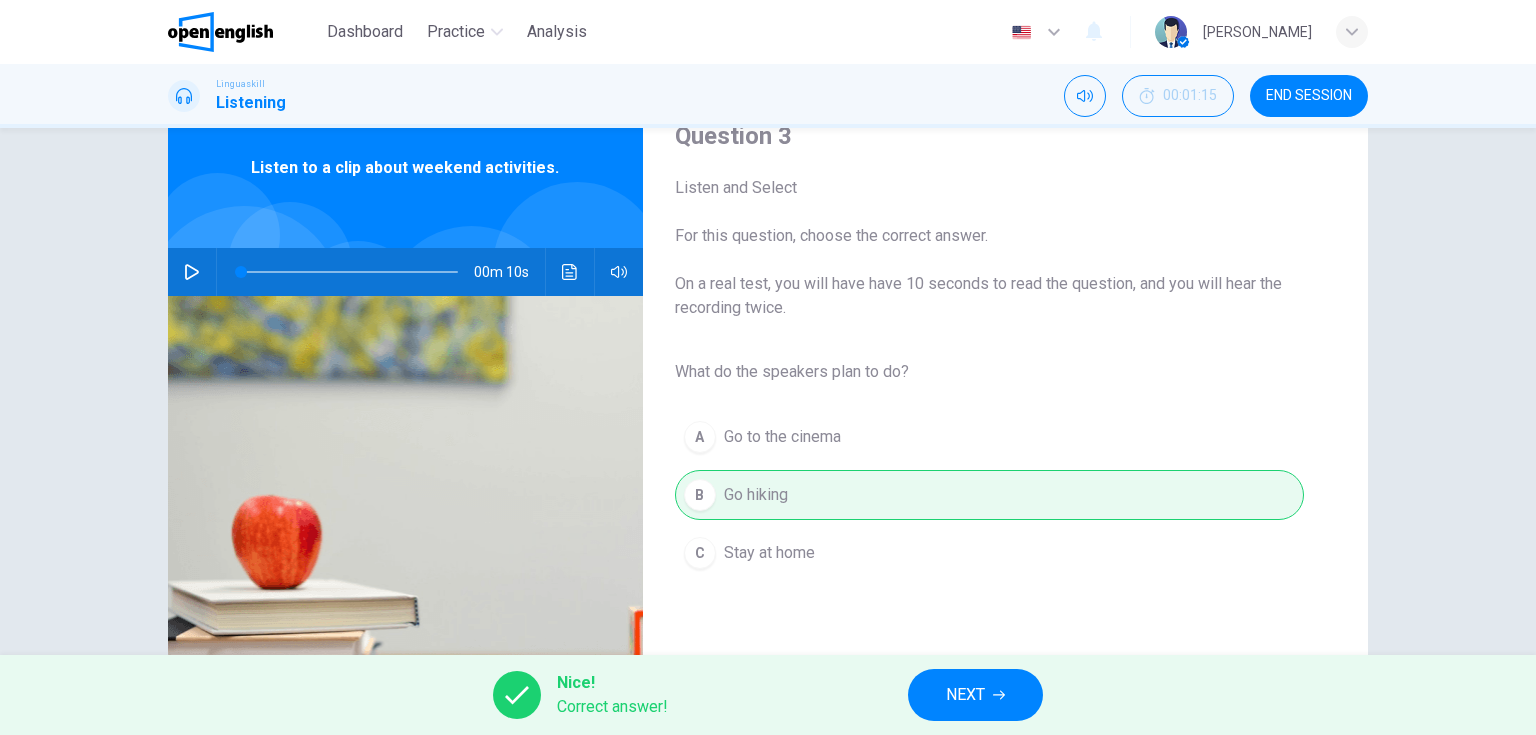click on "NEXT" at bounding box center [965, 695] 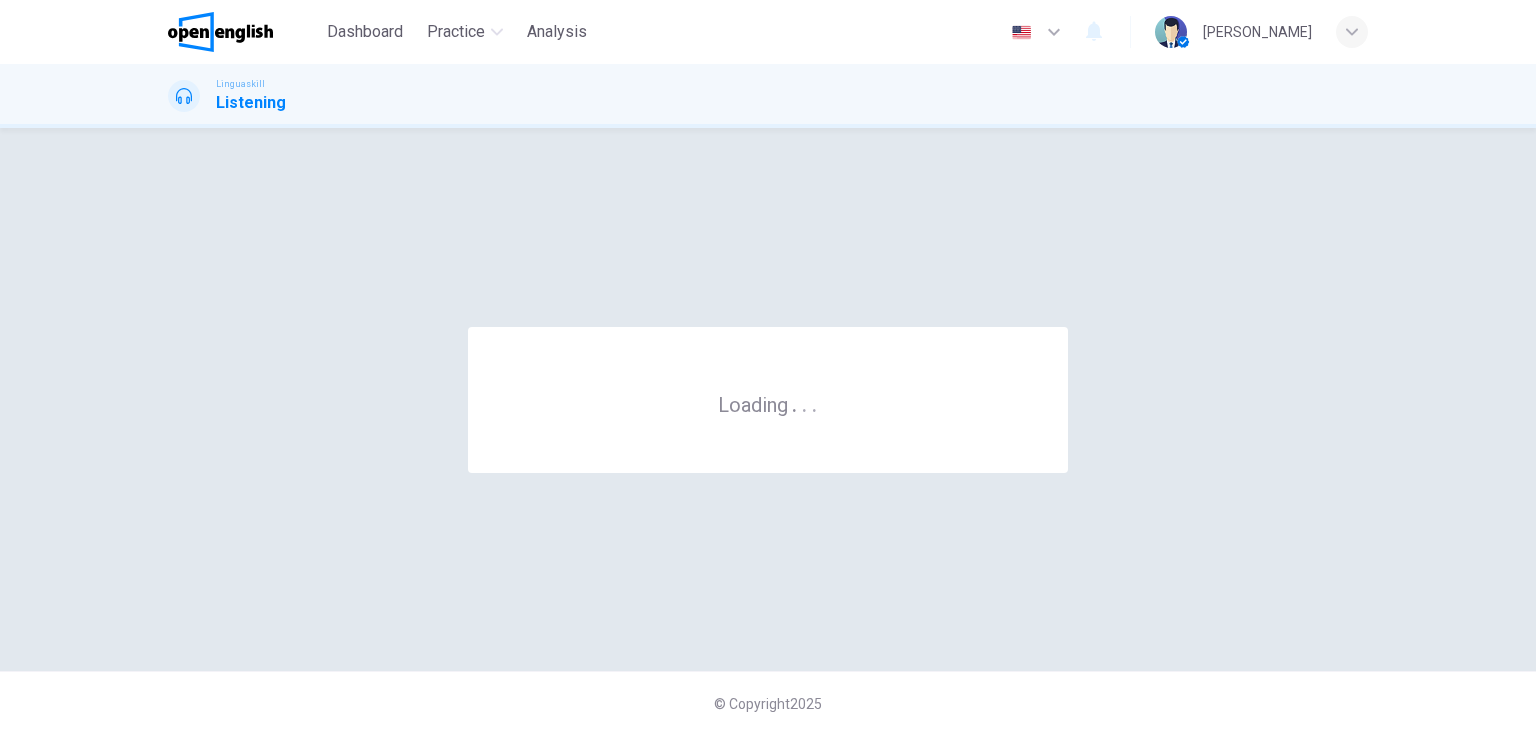 scroll, scrollTop: 0, scrollLeft: 0, axis: both 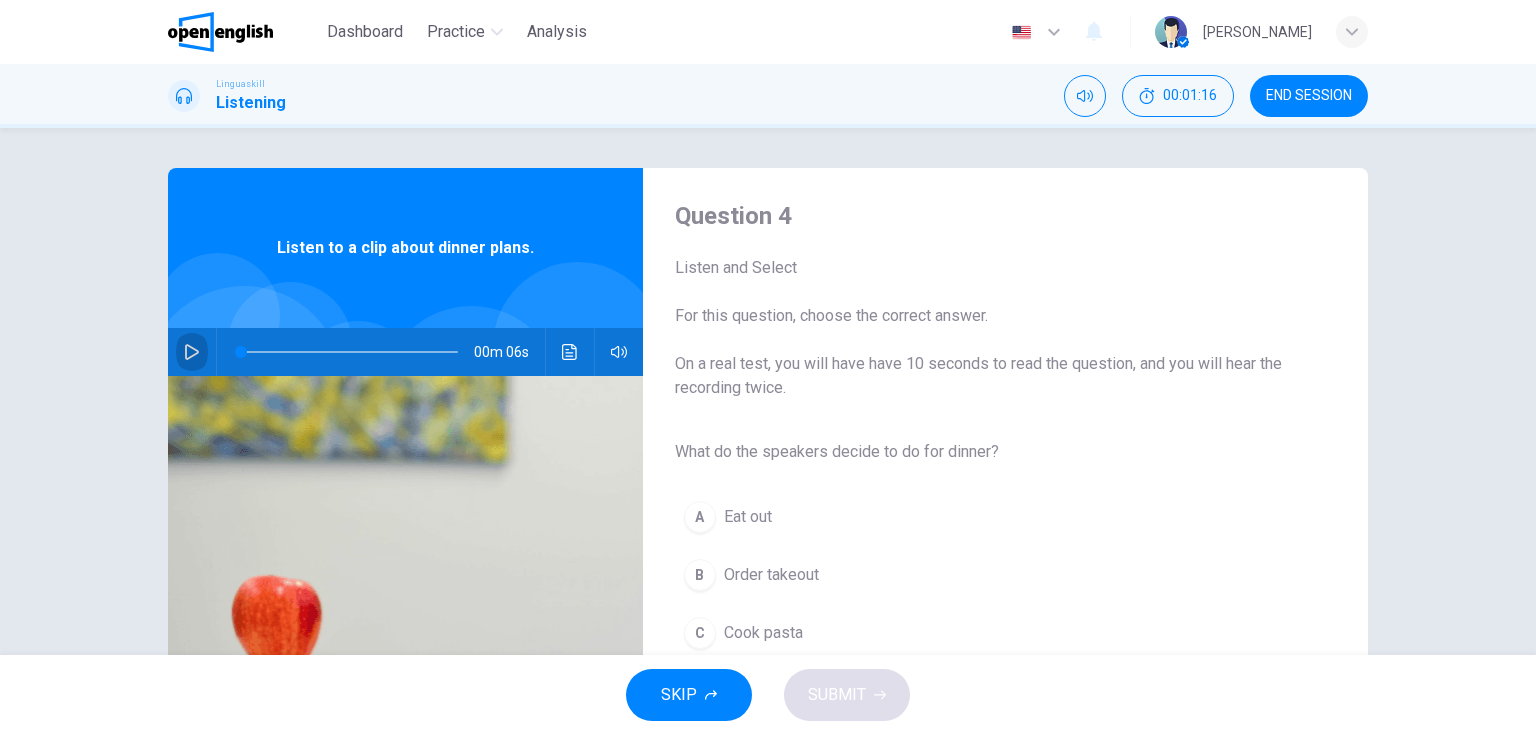 click 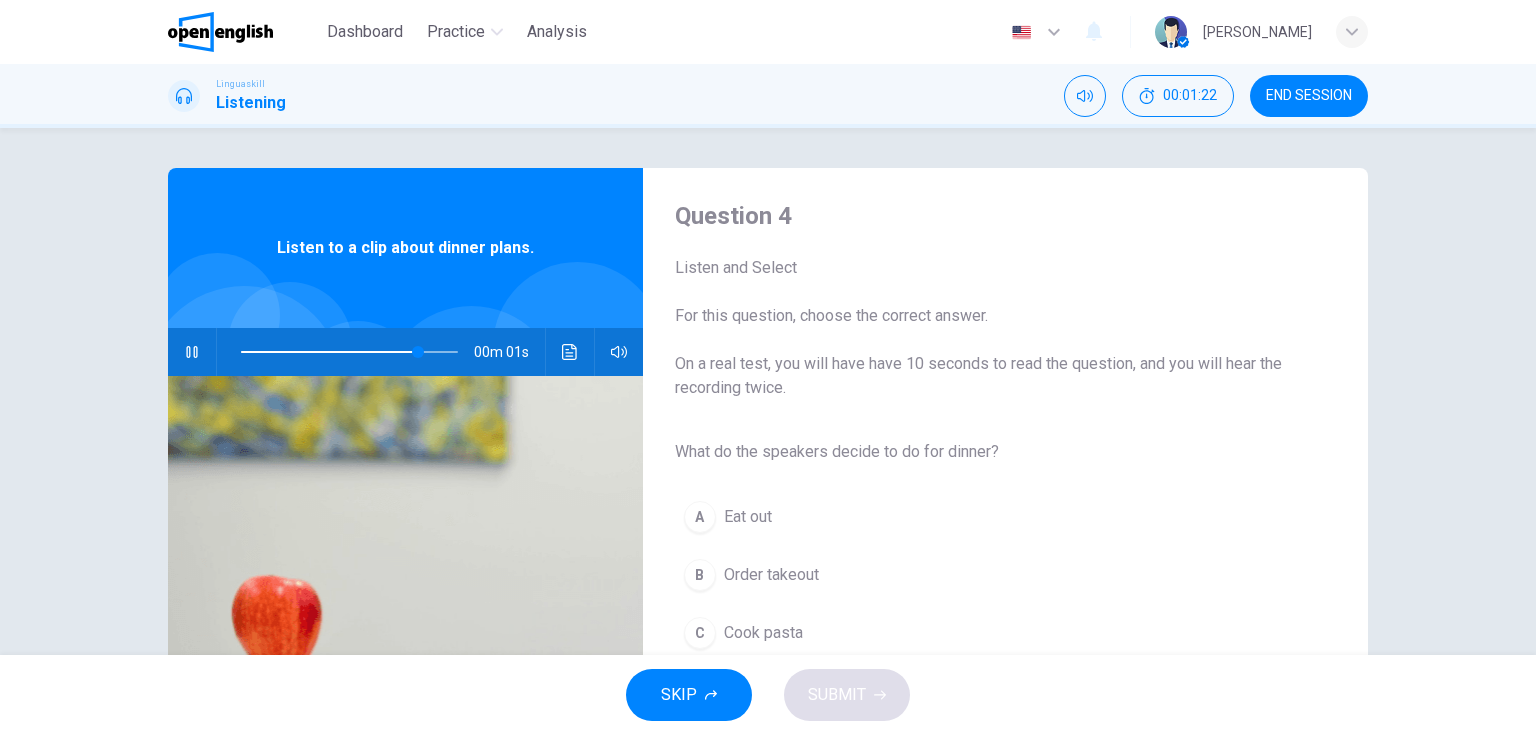 type on "*" 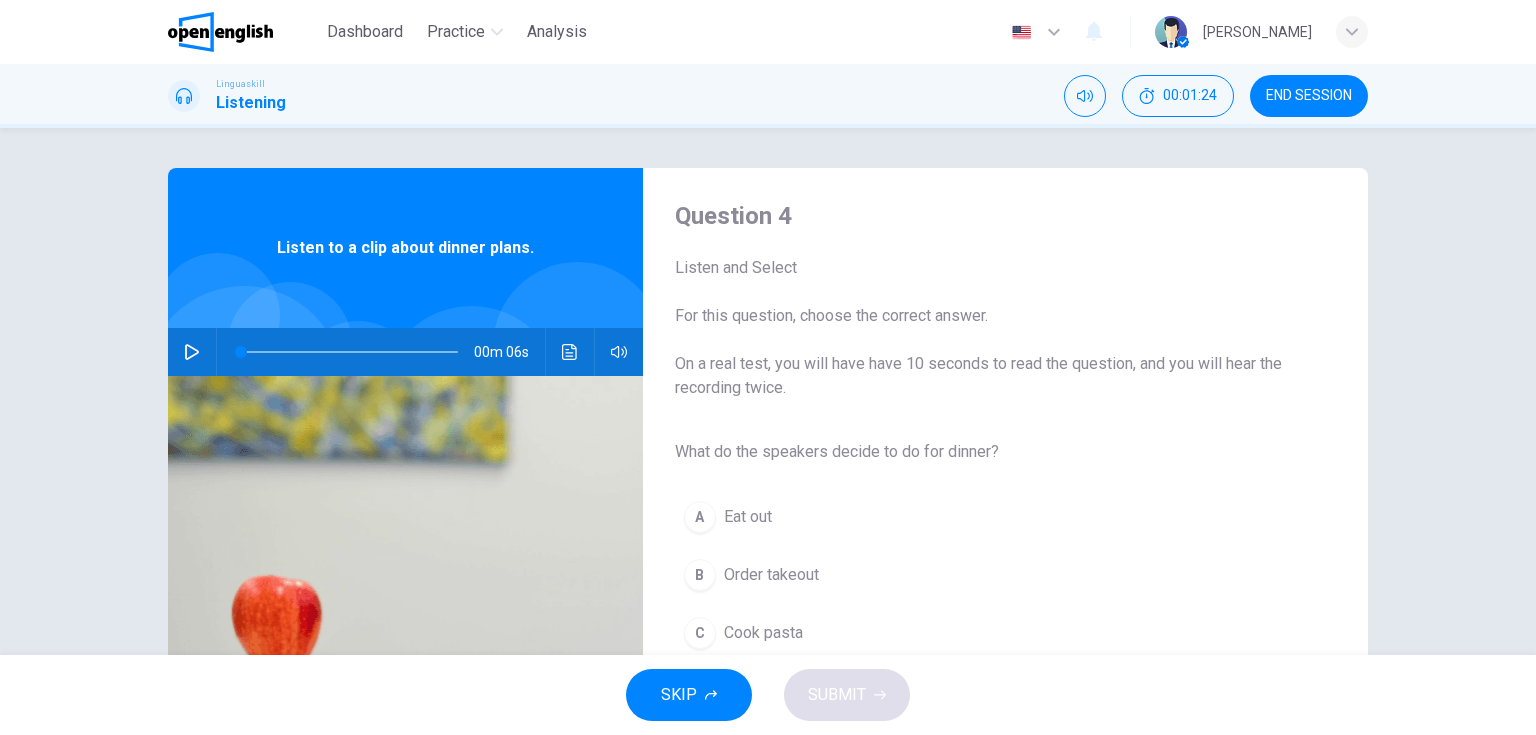 click on "C" at bounding box center (700, 633) 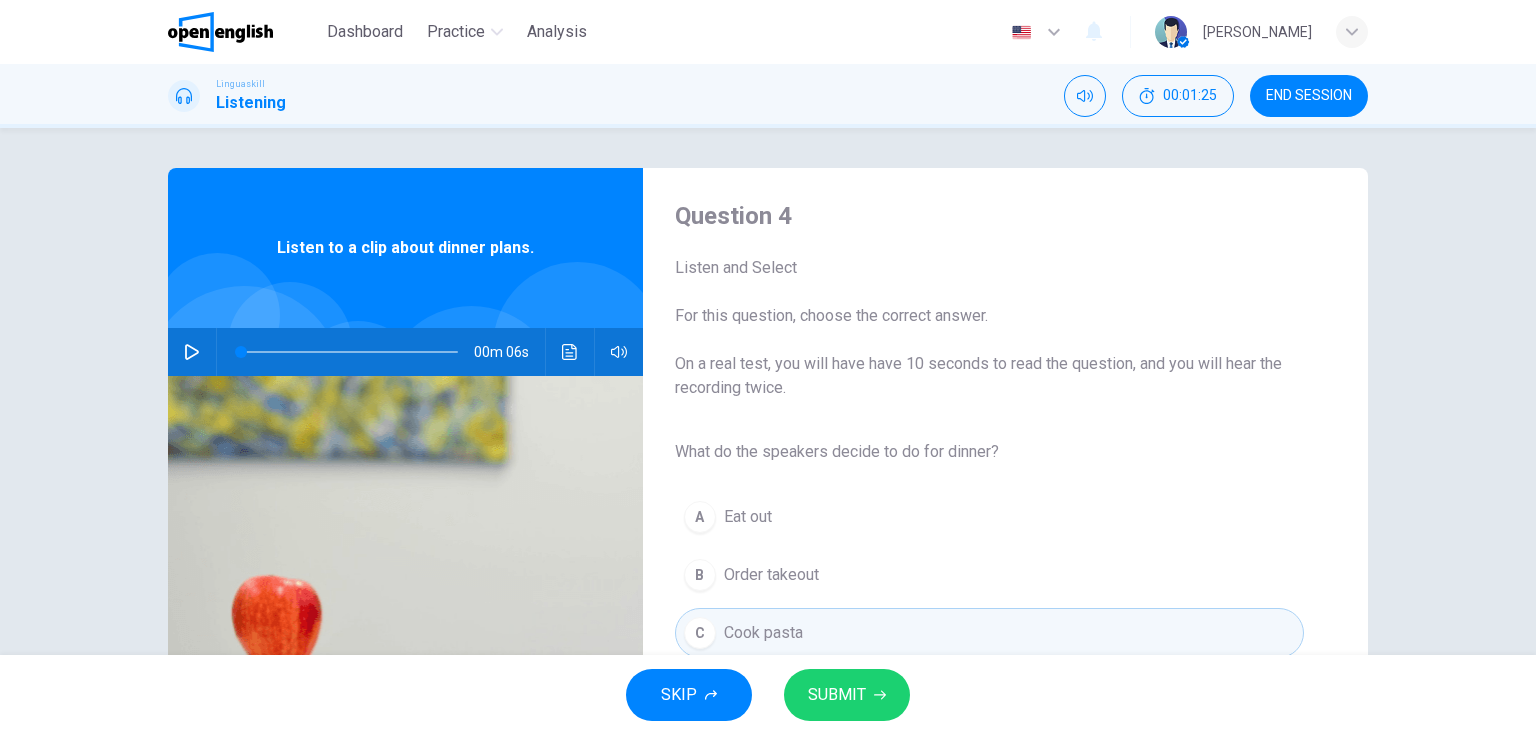 click on "SUBMIT" at bounding box center [837, 695] 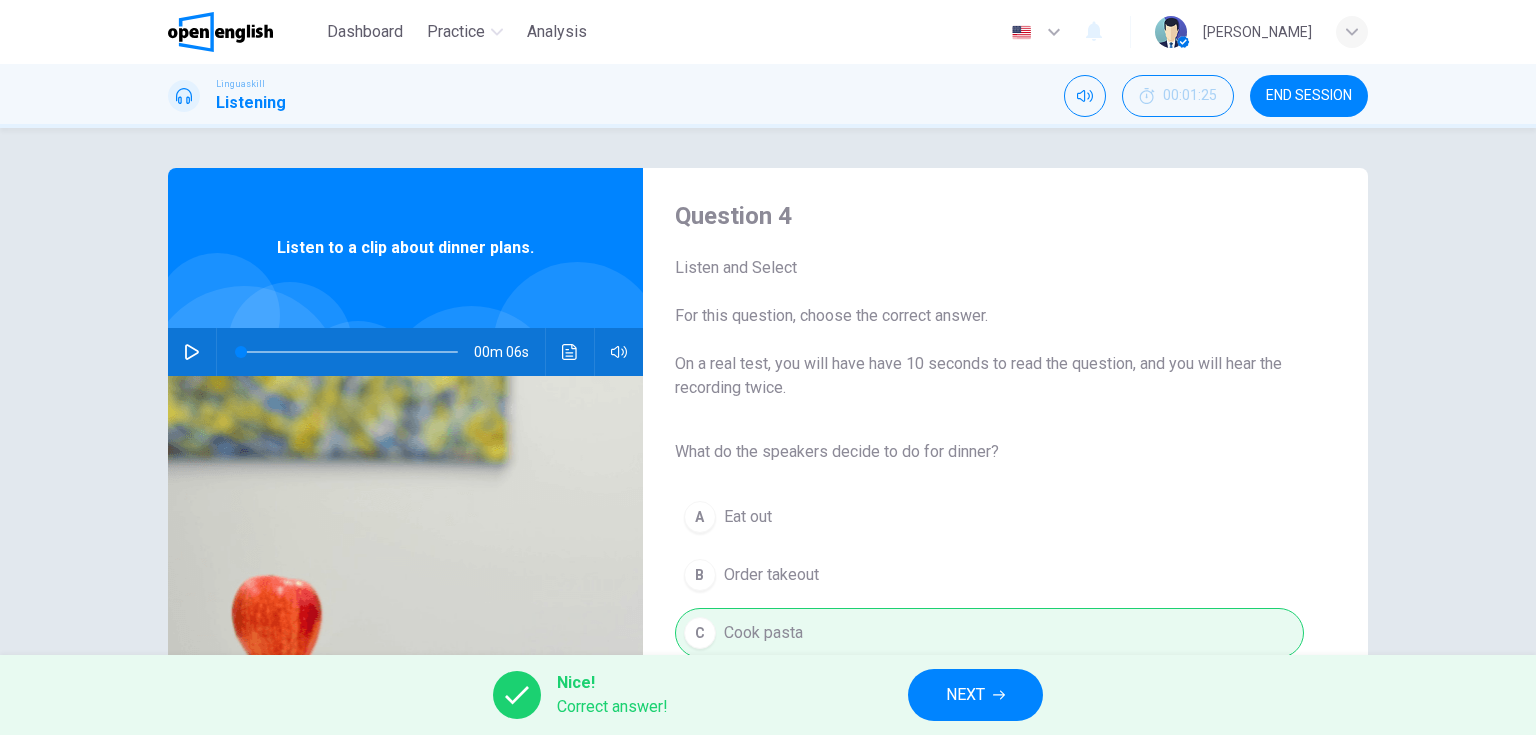 click on "NEXT" at bounding box center (965, 695) 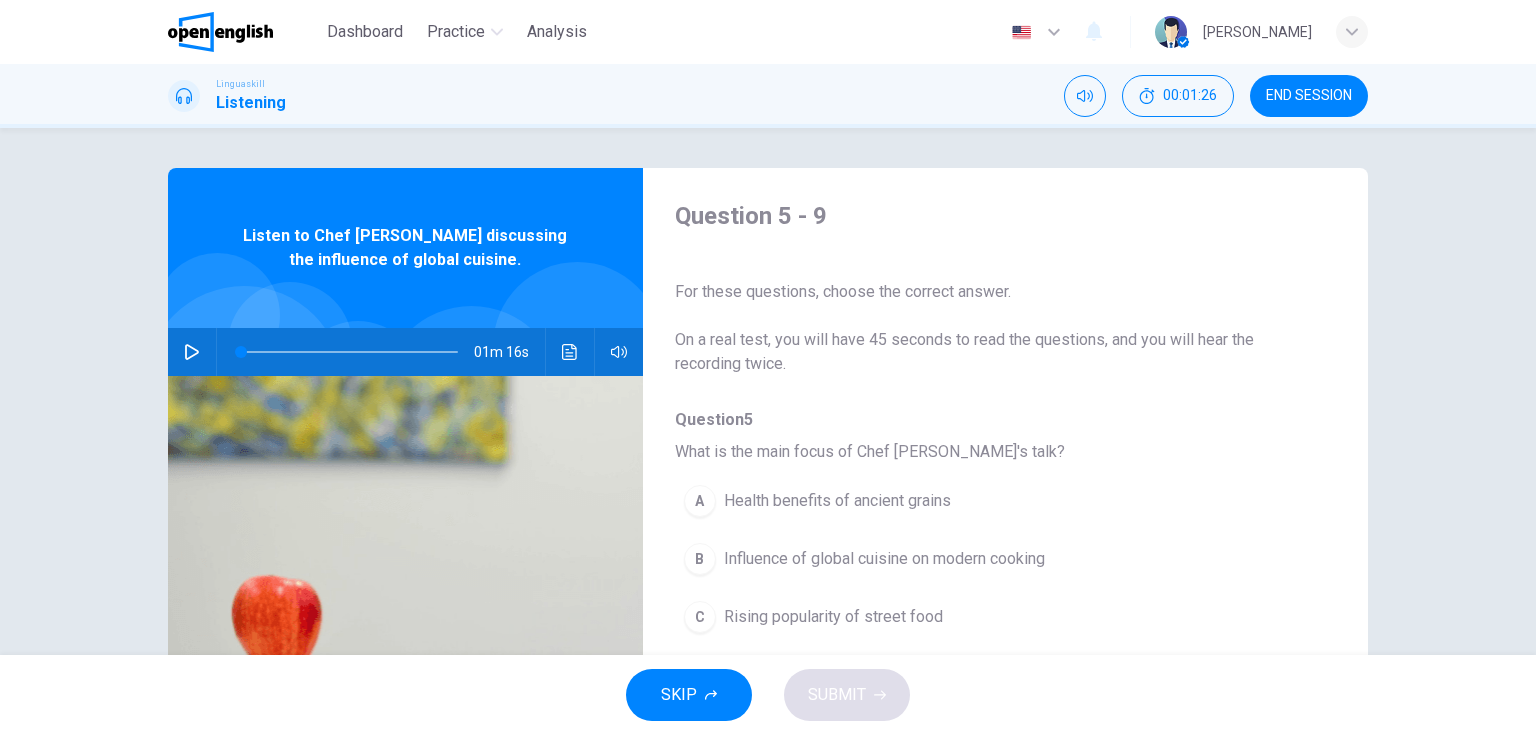 click 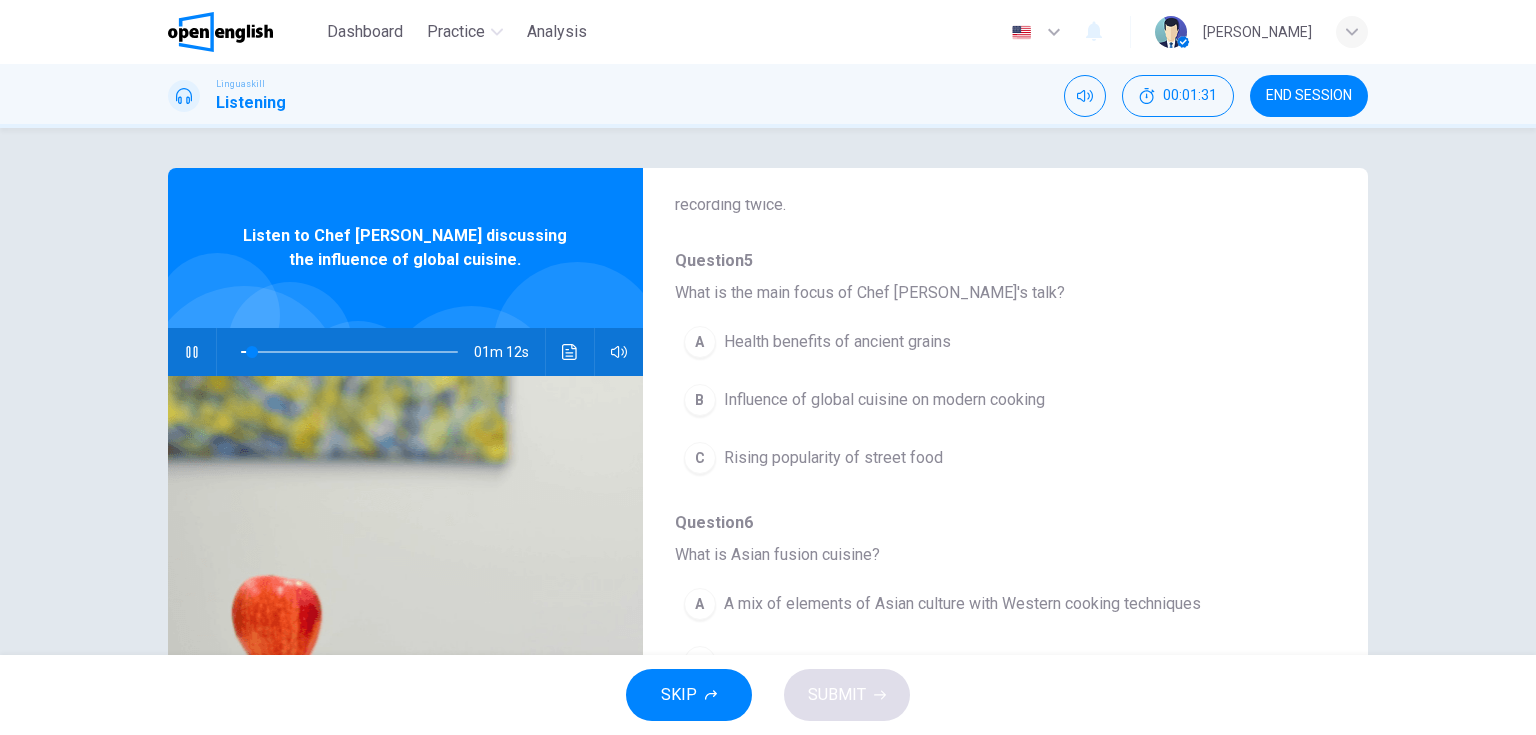scroll, scrollTop: 160, scrollLeft: 0, axis: vertical 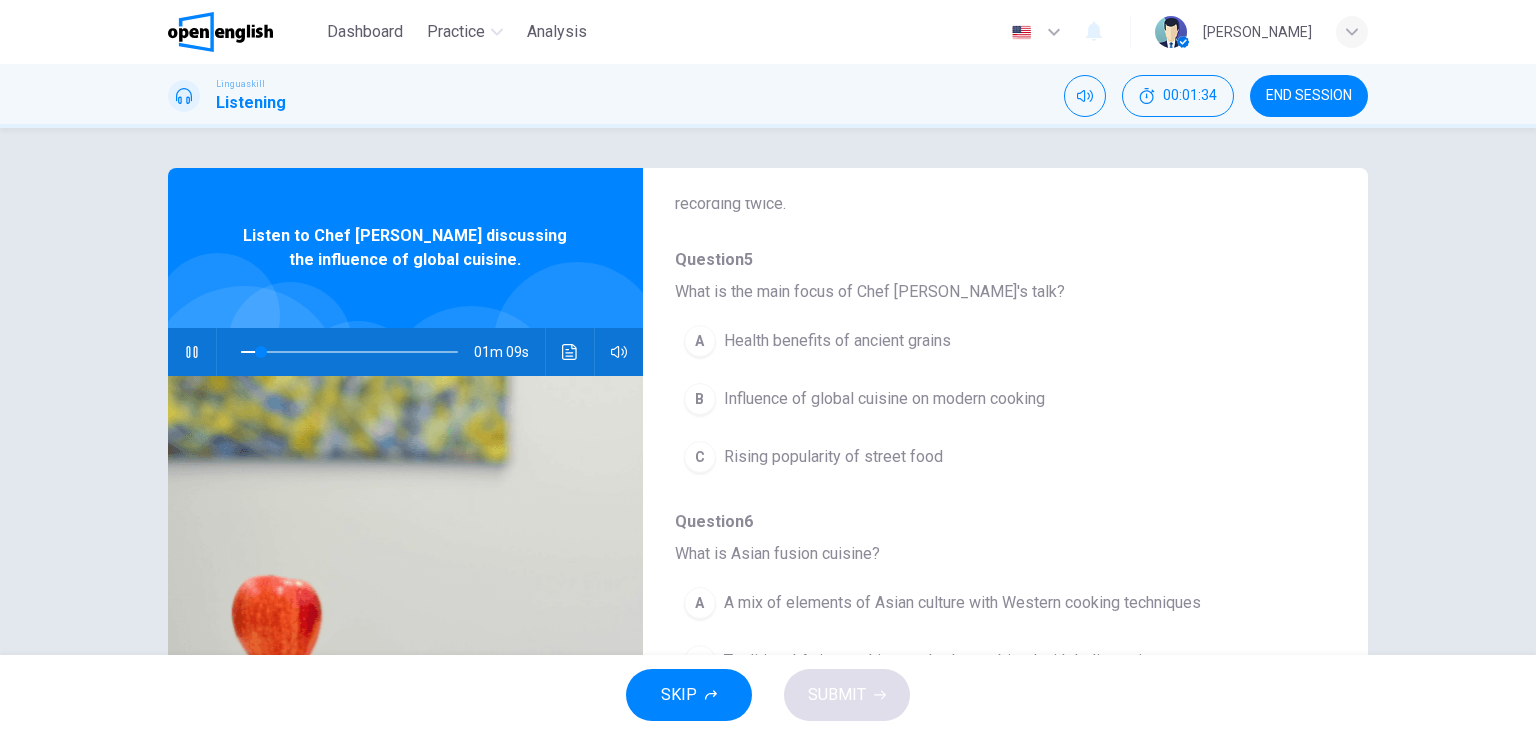 click on "Influence of global cuisine on modern cooking" at bounding box center [884, 399] 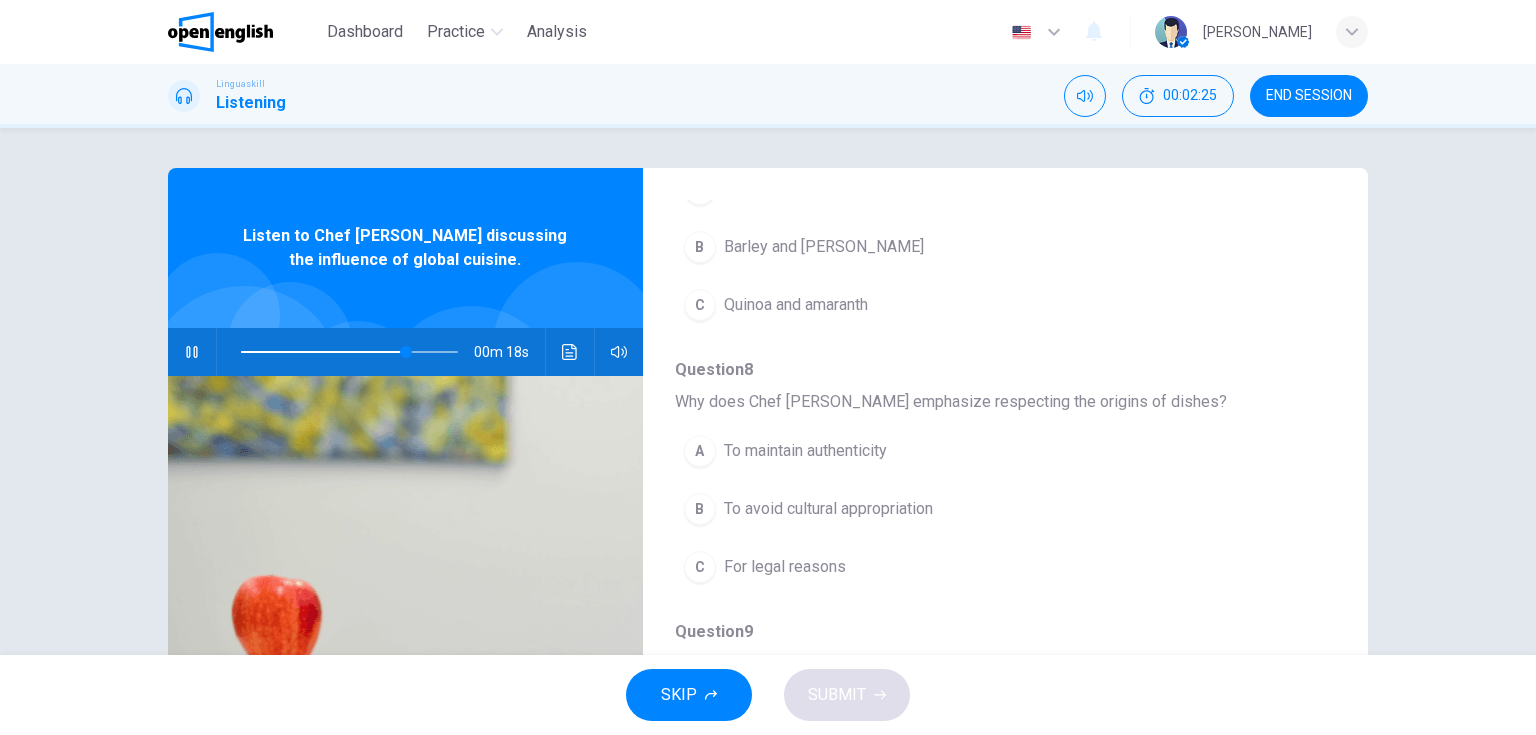scroll, scrollTop: 856, scrollLeft: 0, axis: vertical 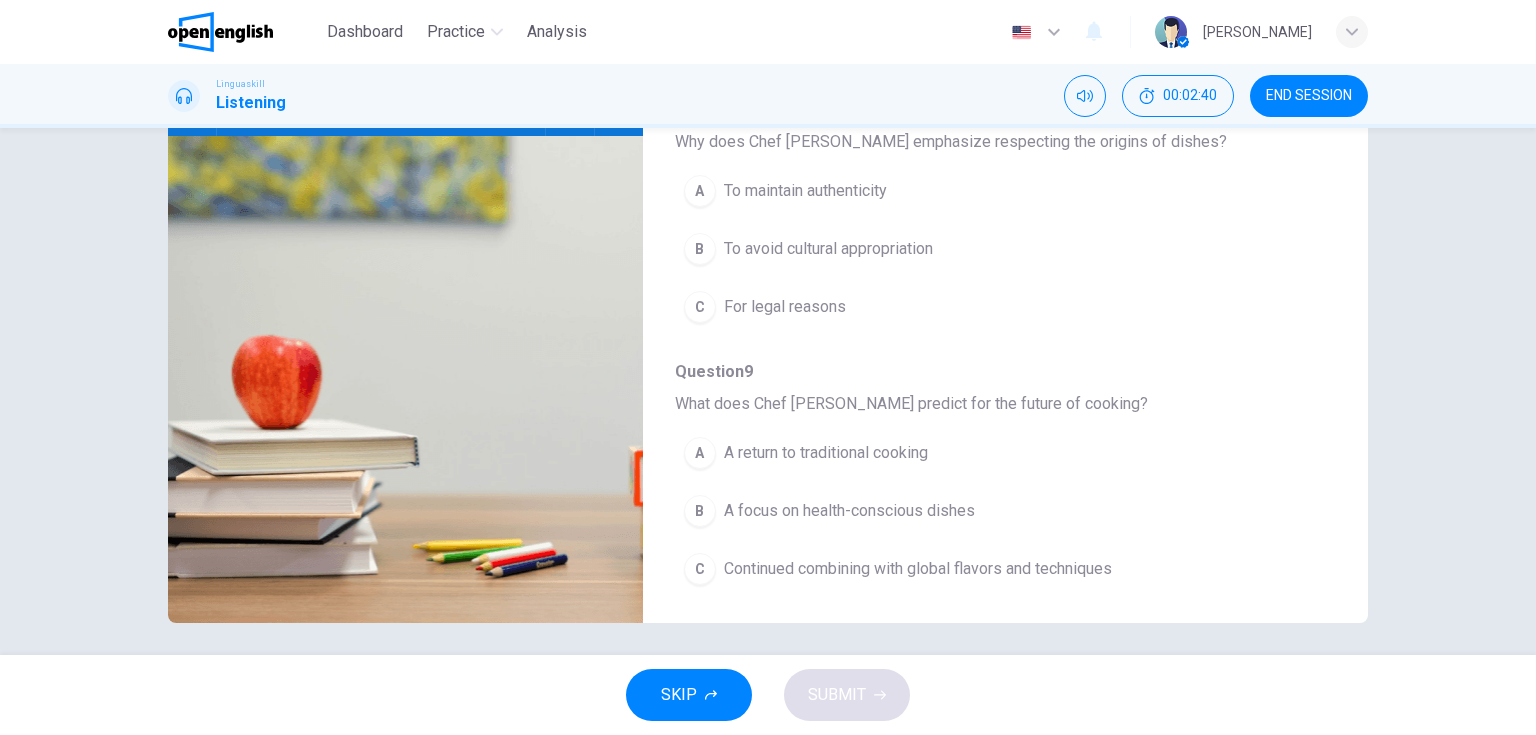 click on "Continued combining with global flavors and techniques" at bounding box center (918, 569) 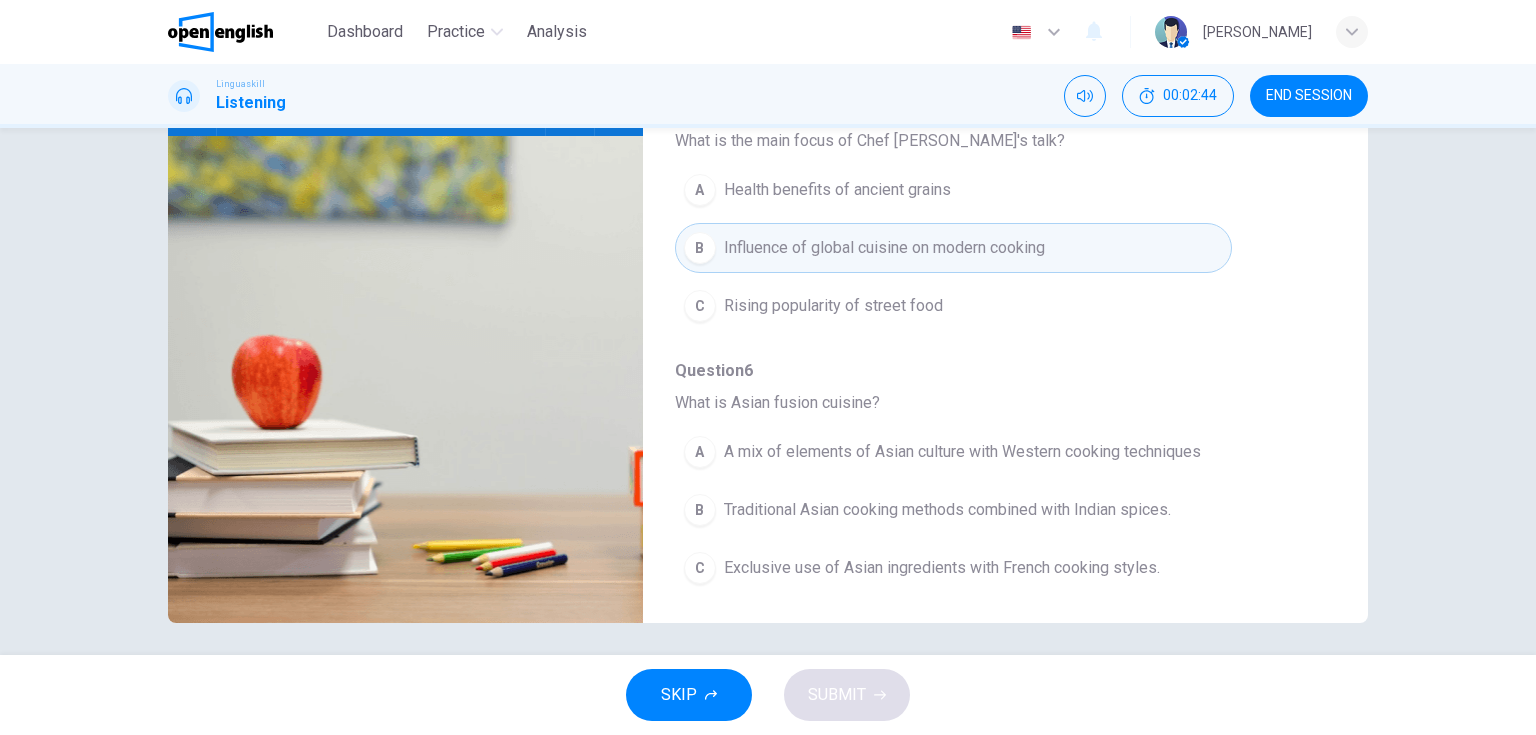 scroll, scrollTop: 56, scrollLeft: 0, axis: vertical 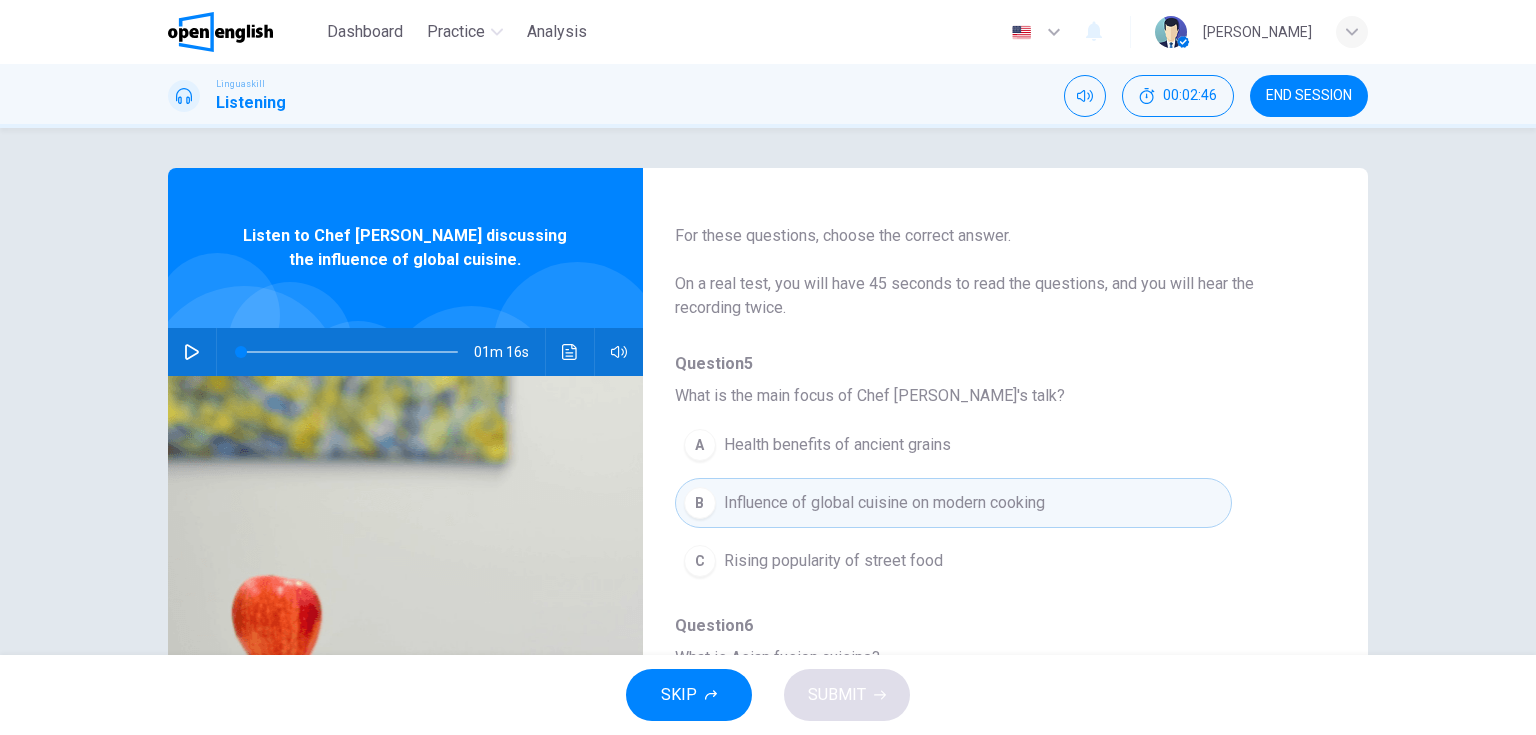 click 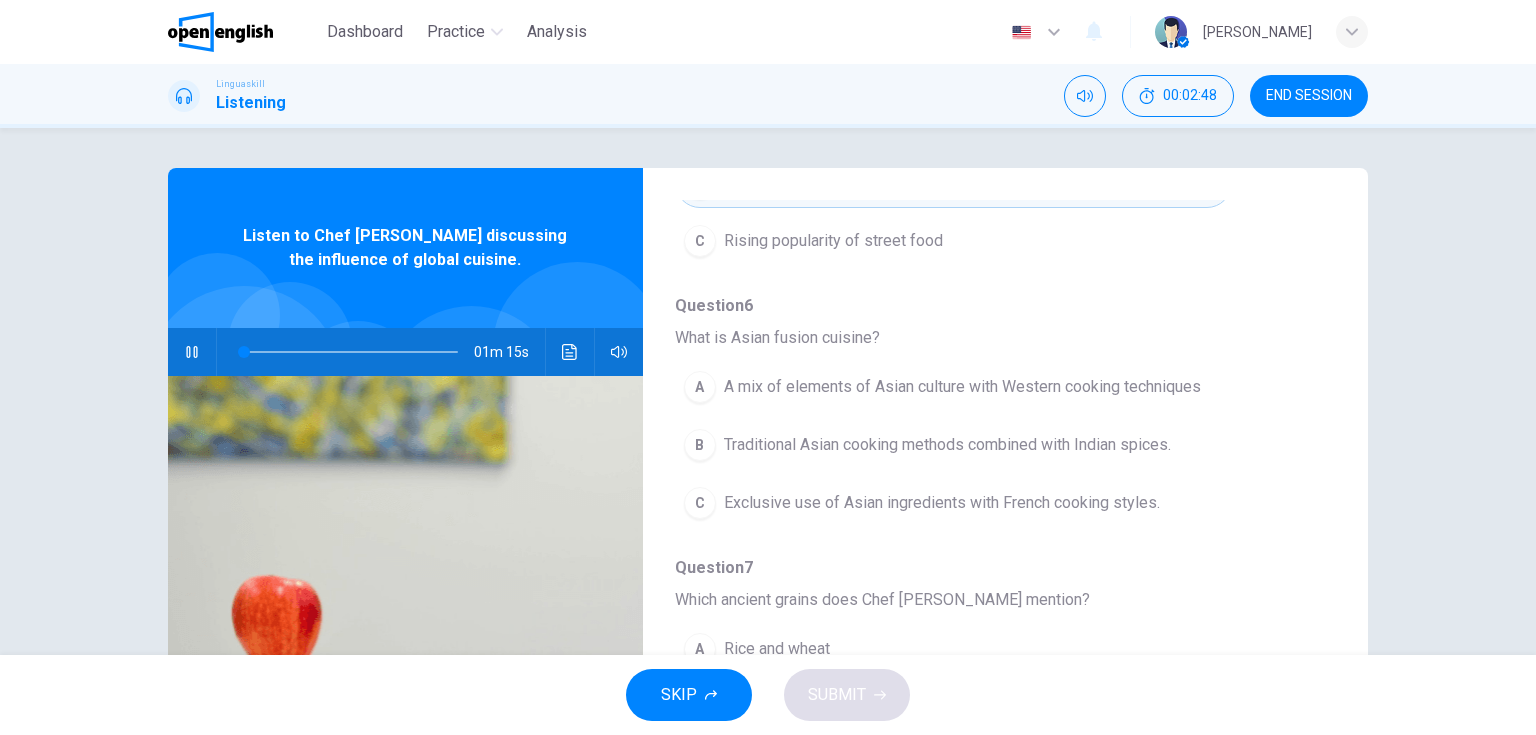 scroll, scrollTop: 456, scrollLeft: 0, axis: vertical 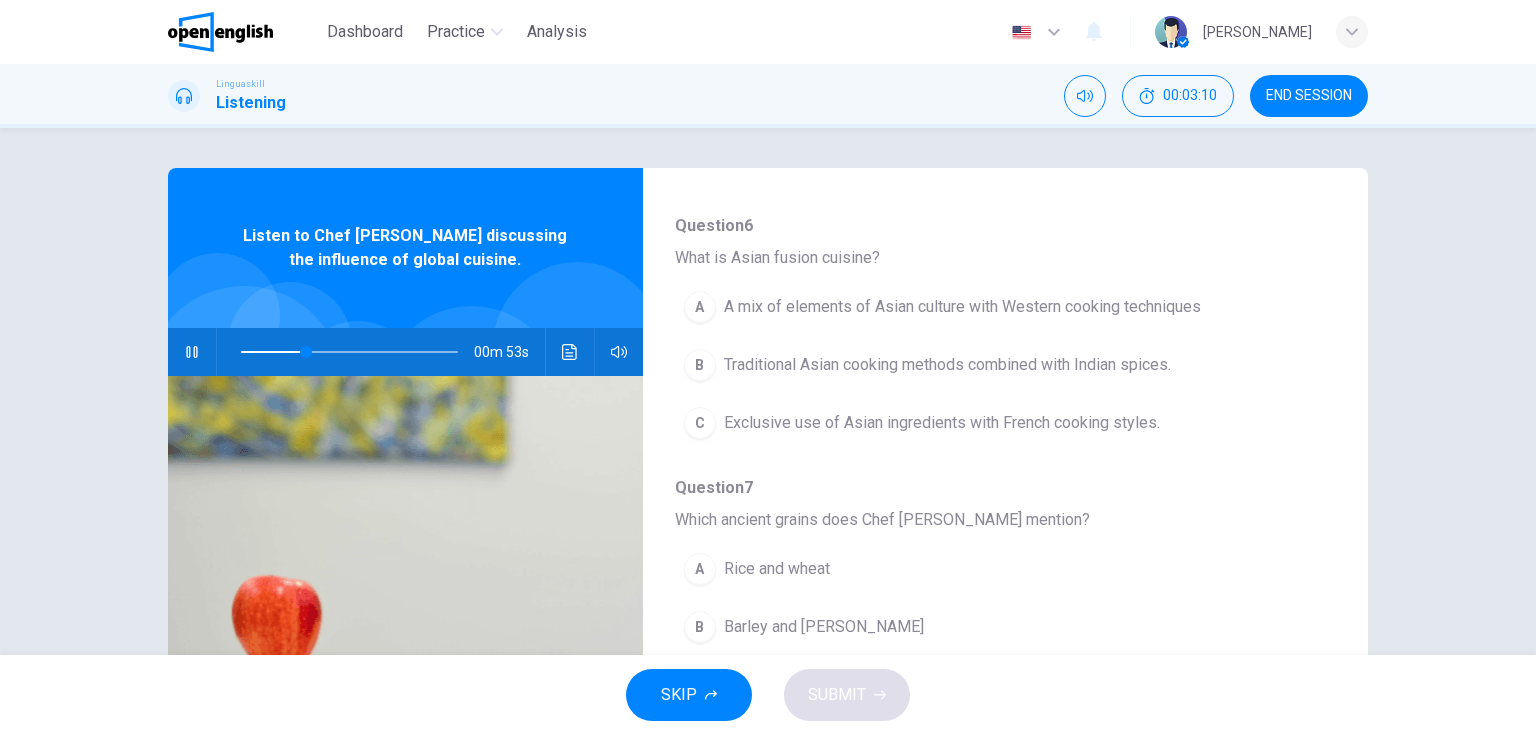 click on "A mix of elements of Asian culture with Western cooking techniques" at bounding box center [962, 307] 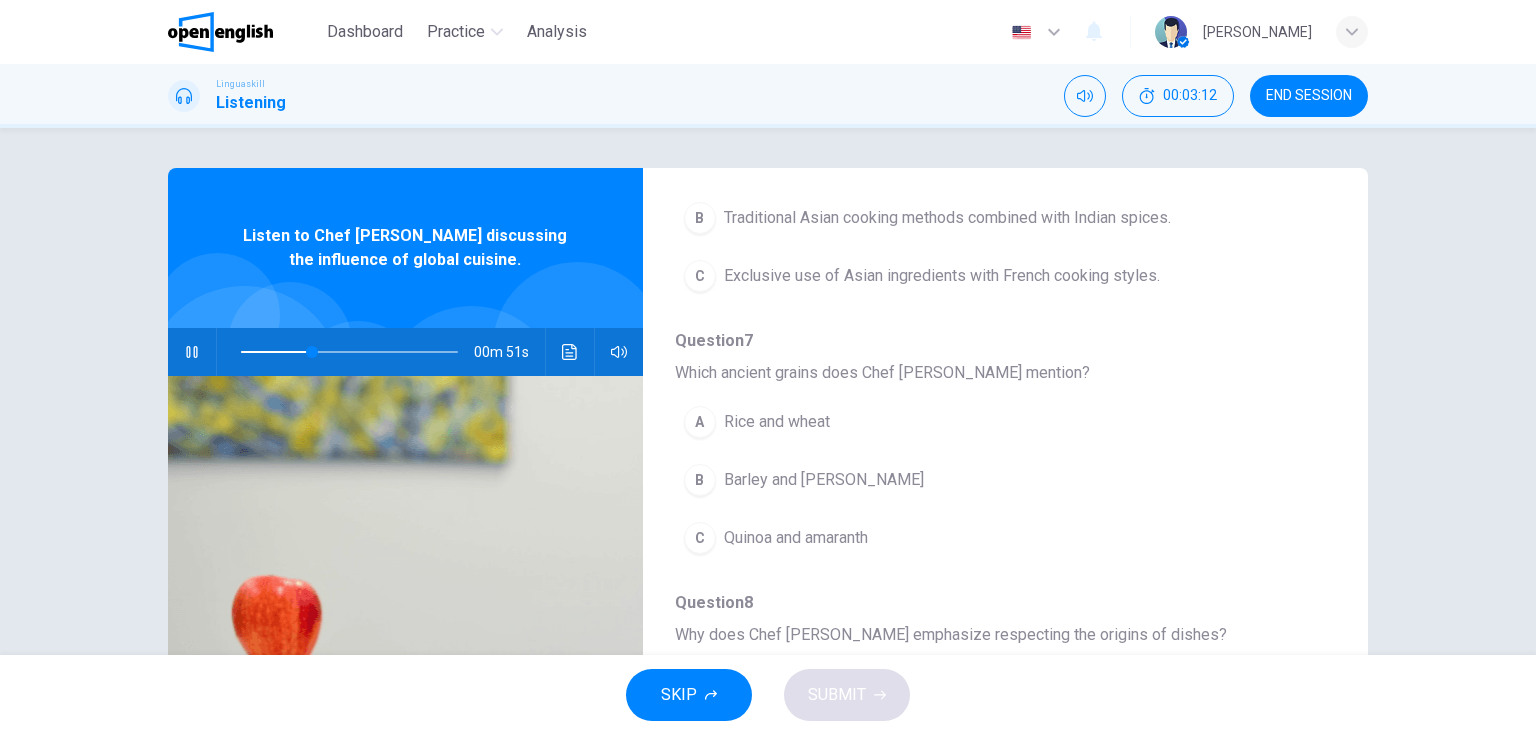 scroll, scrollTop: 616, scrollLeft: 0, axis: vertical 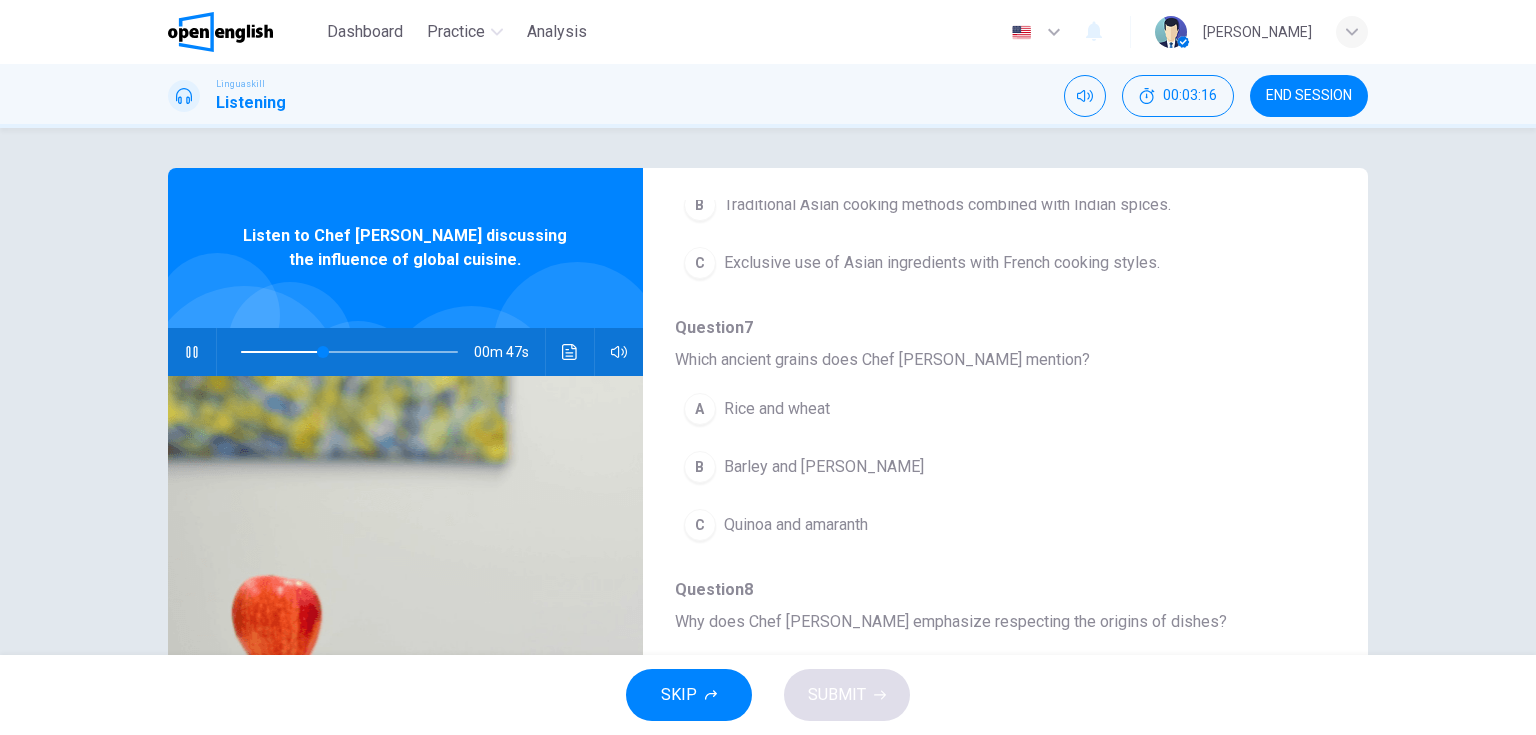 click on "Quinoa and amaranth" at bounding box center (796, 525) 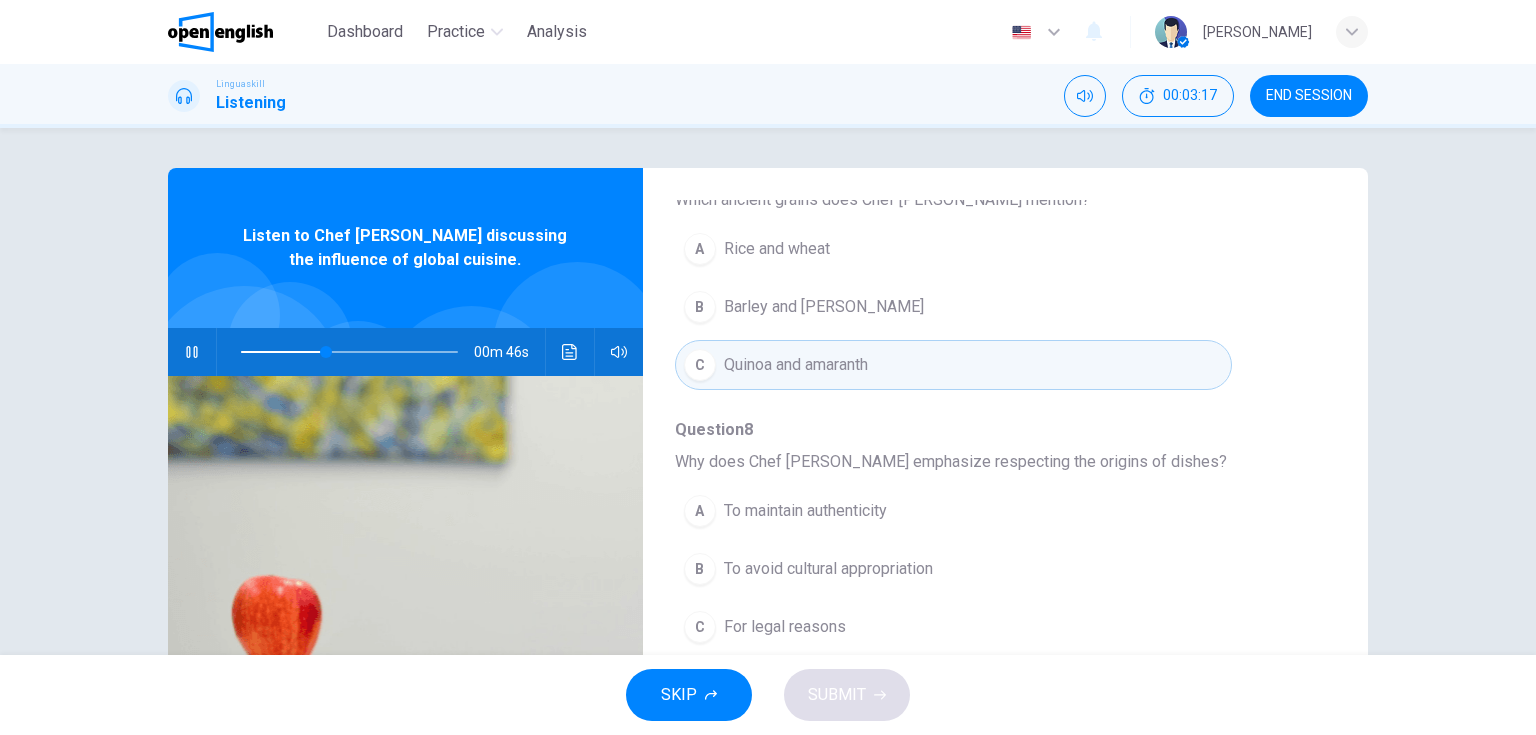 scroll, scrollTop: 856, scrollLeft: 0, axis: vertical 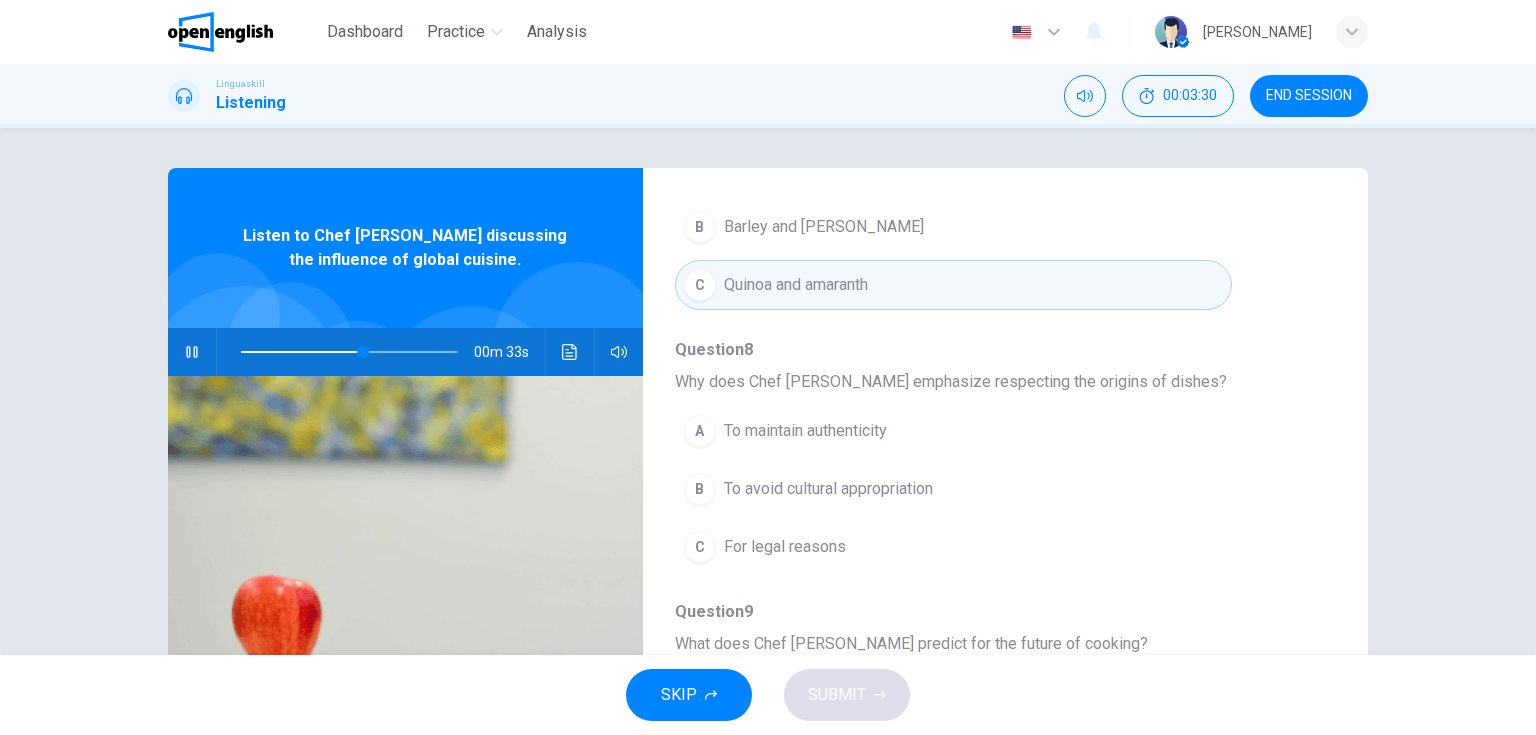 click on "To avoid cultural appropriation" at bounding box center [828, 489] 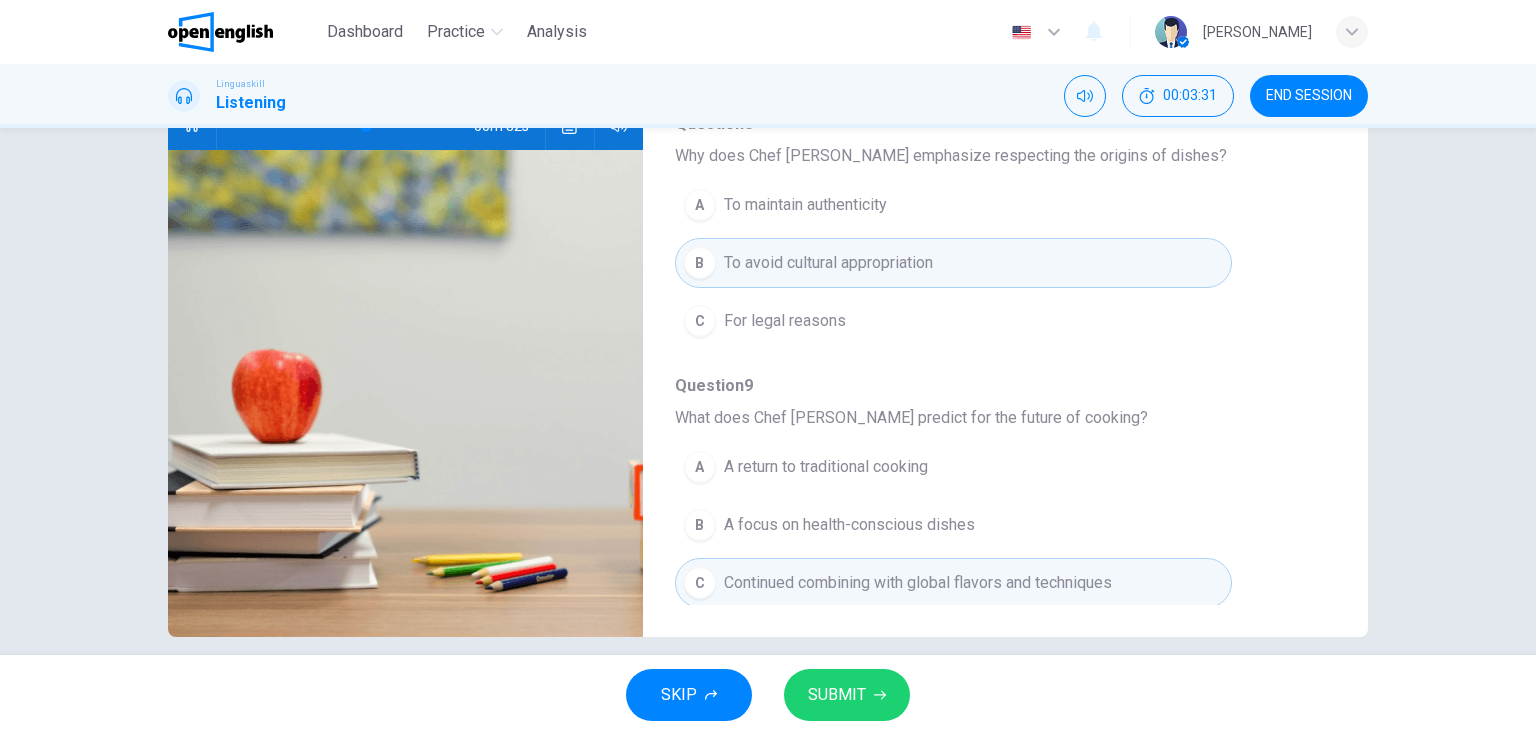 scroll, scrollTop: 240, scrollLeft: 0, axis: vertical 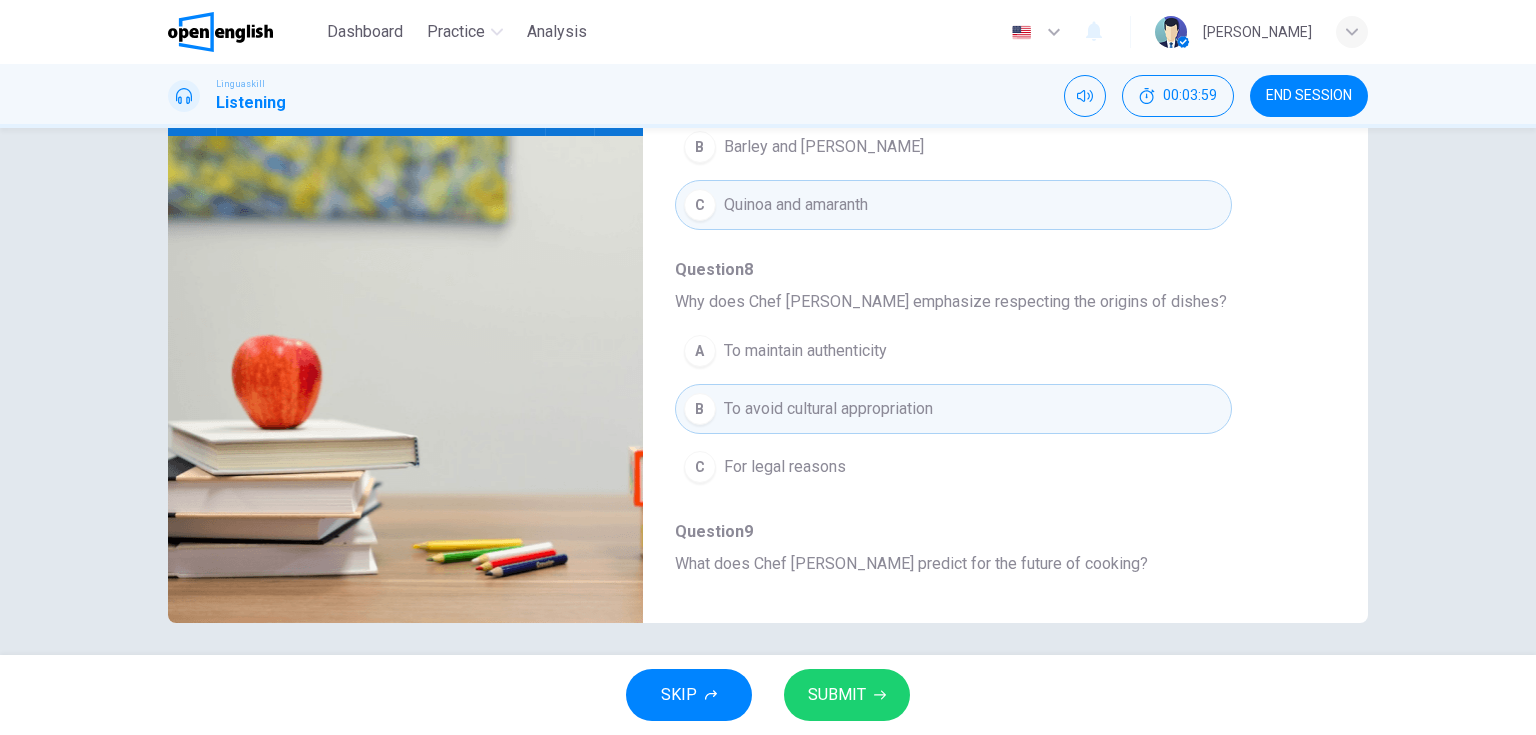 click on "SUBMIT" at bounding box center (837, 695) 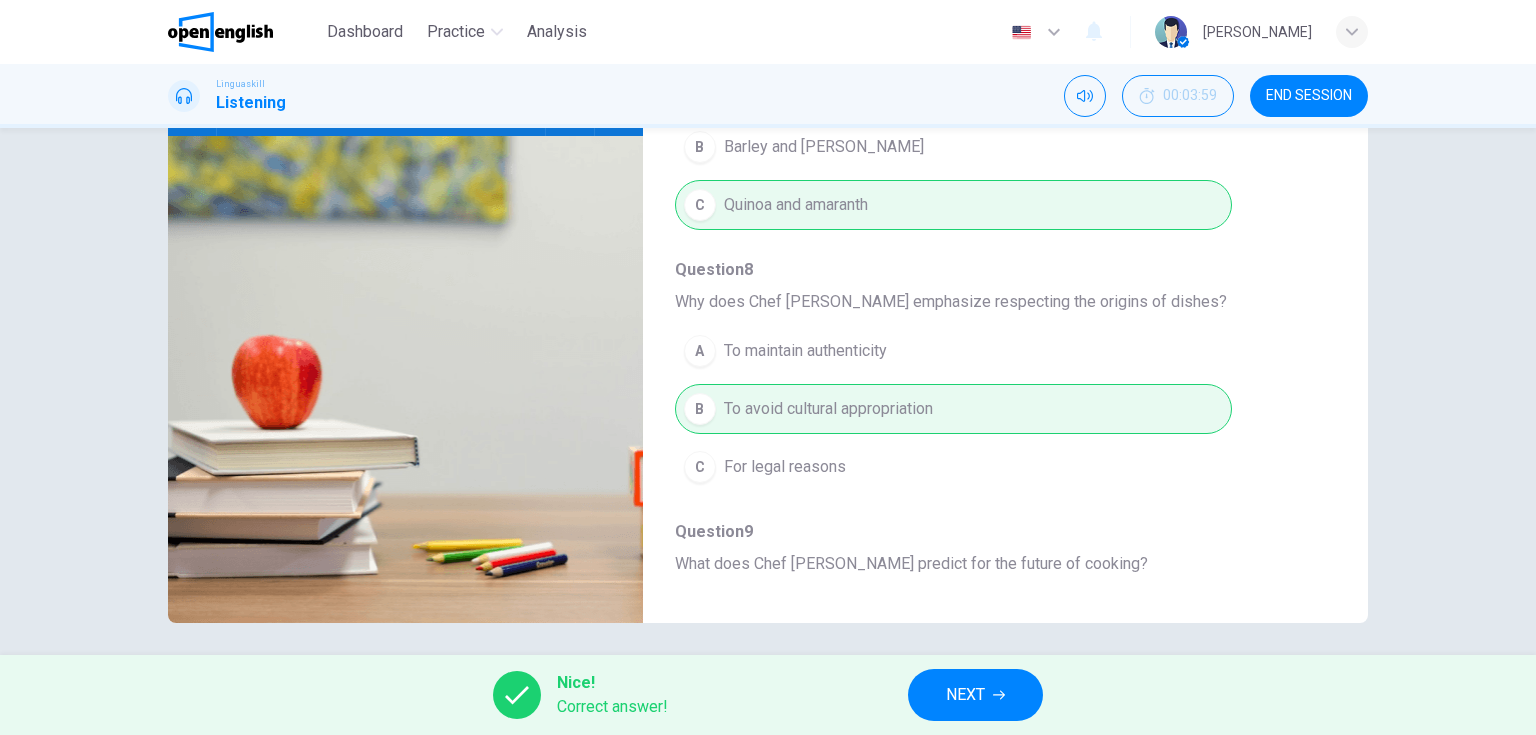 type on "**" 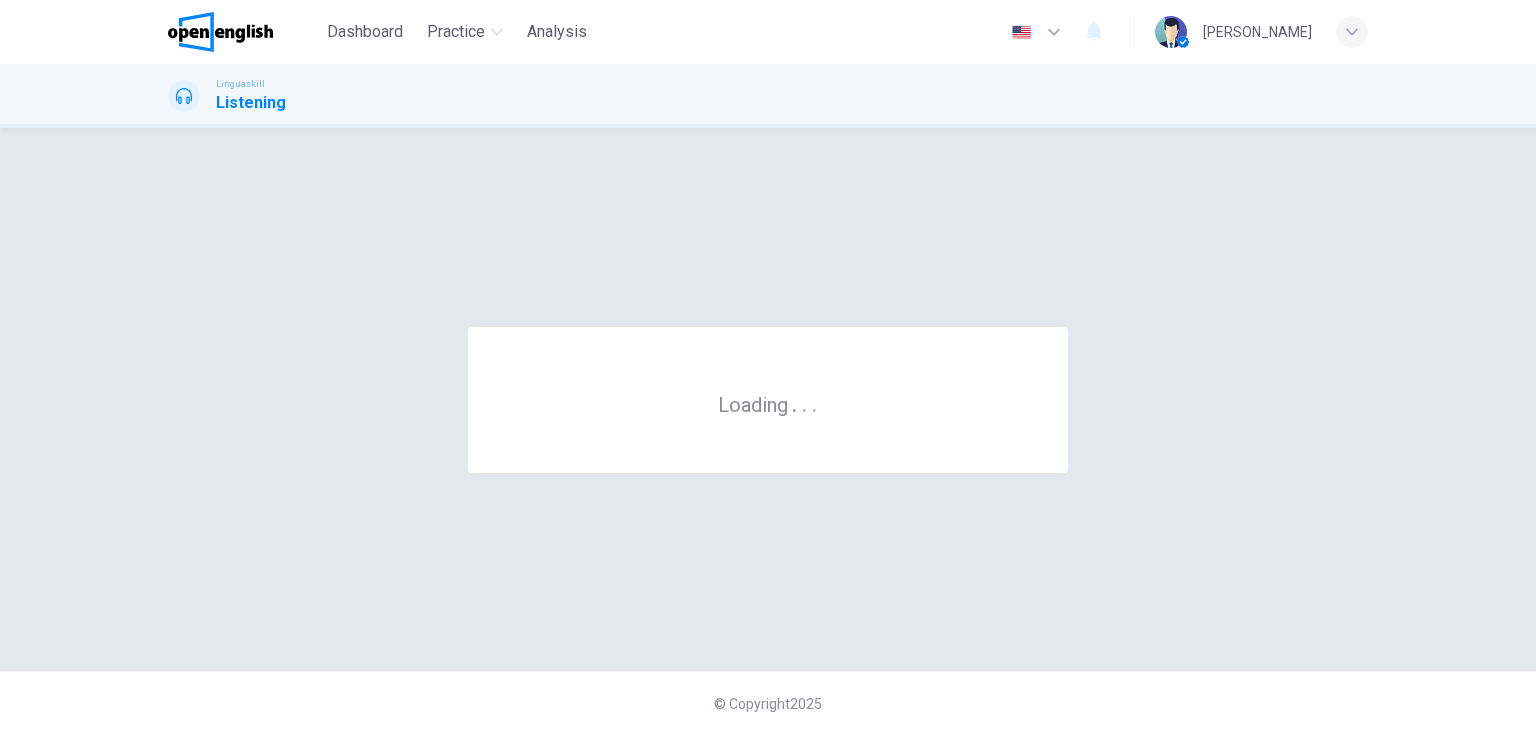 scroll, scrollTop: 0, scrollLeft: 0, axis: both 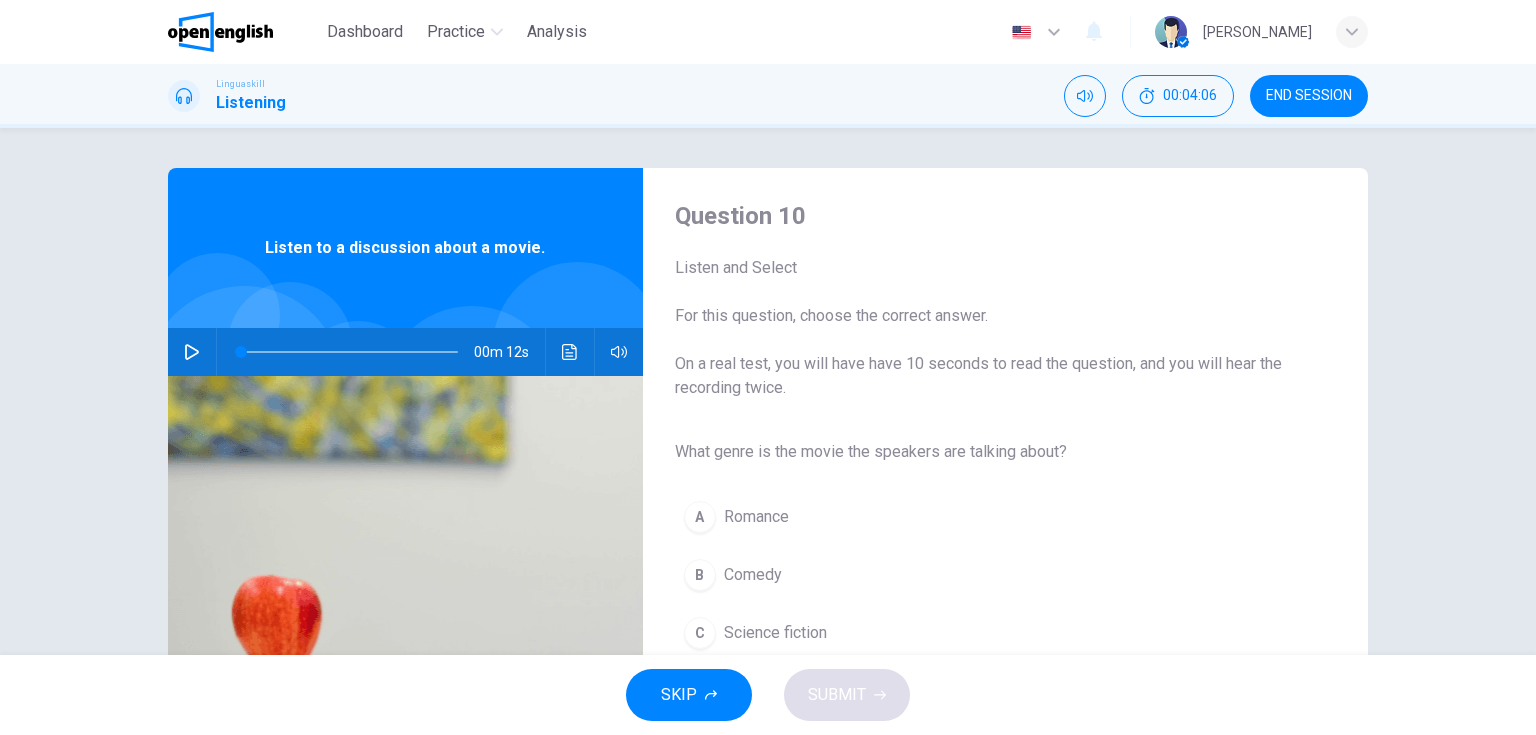 click at bounding box center (192, 352) 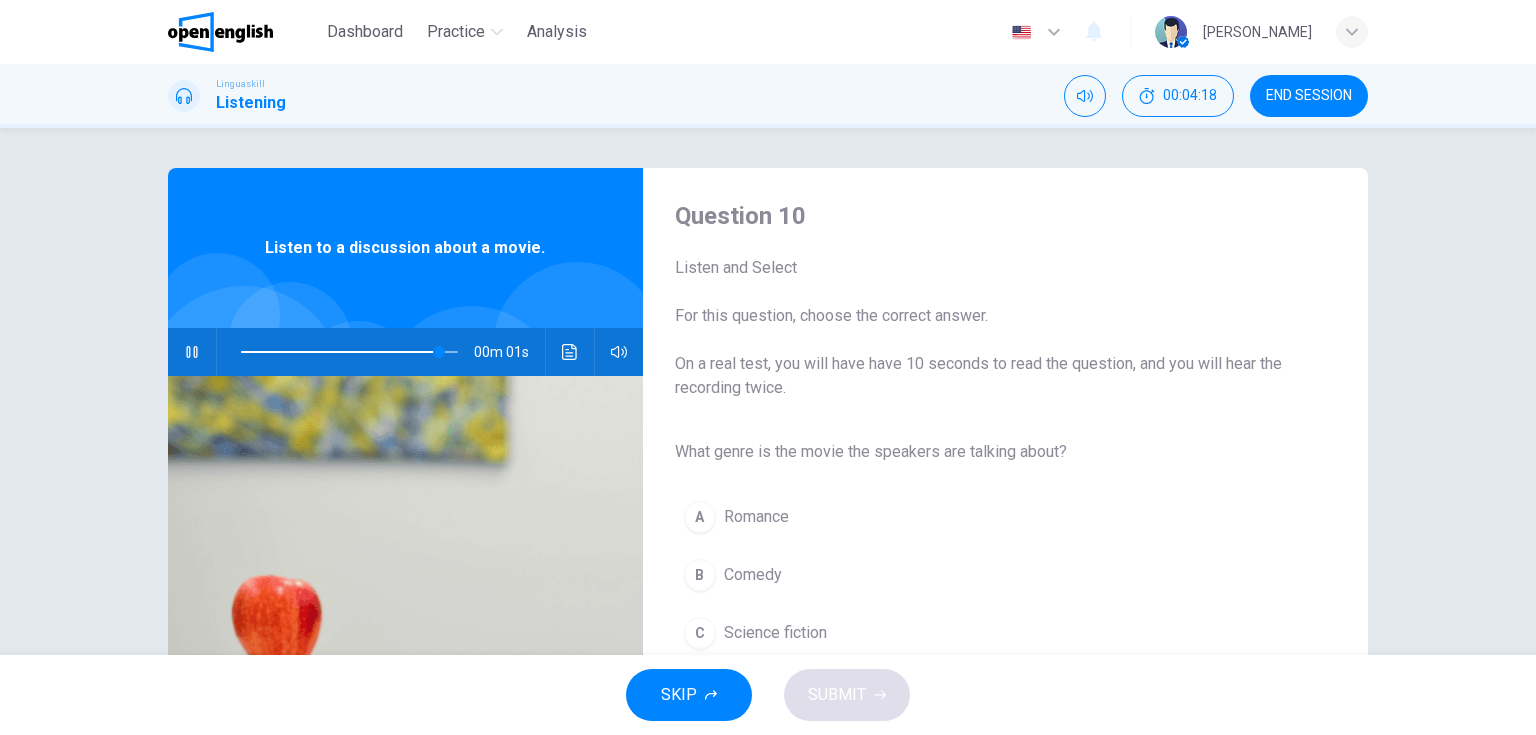 type on "*" 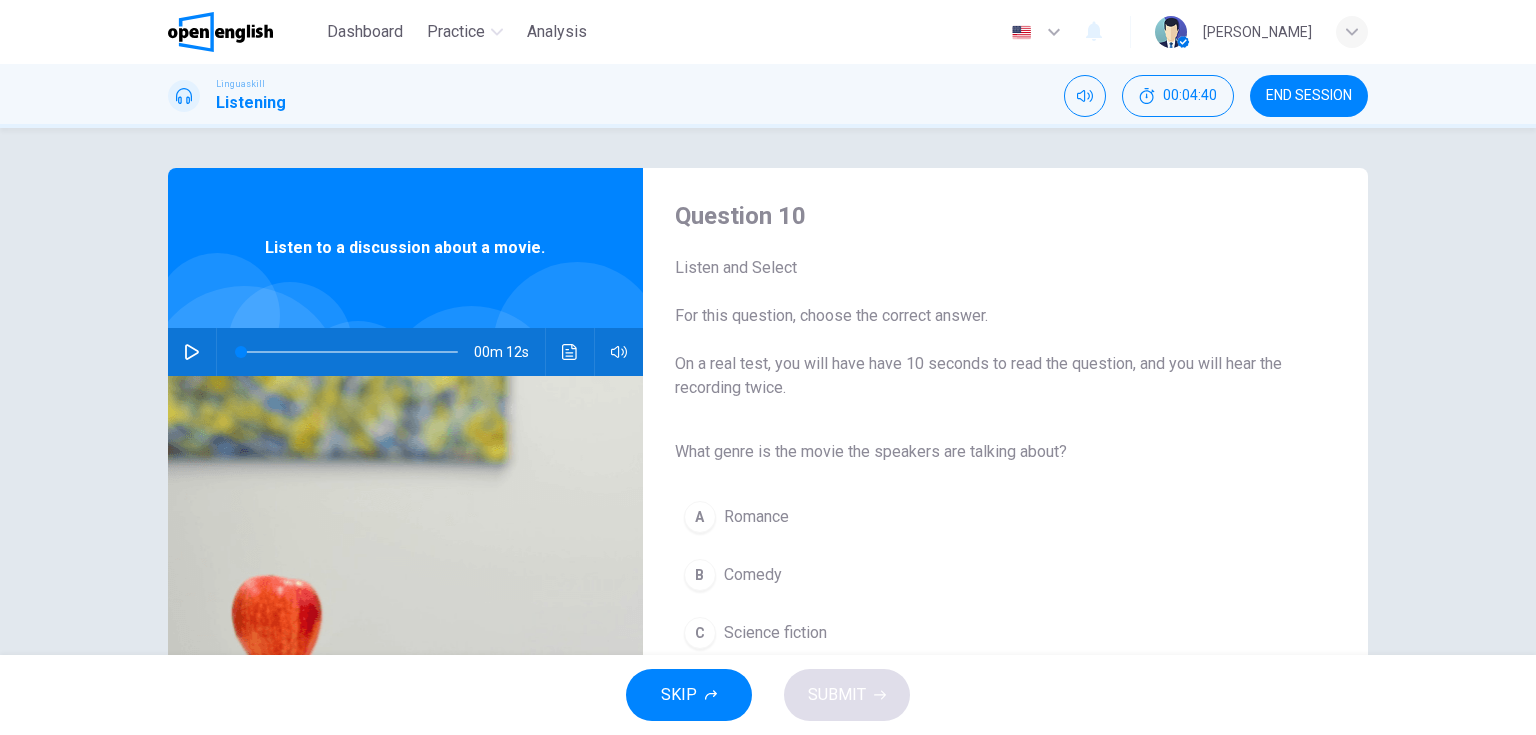 click on "Science fiction" at bounding box center (775, 633) 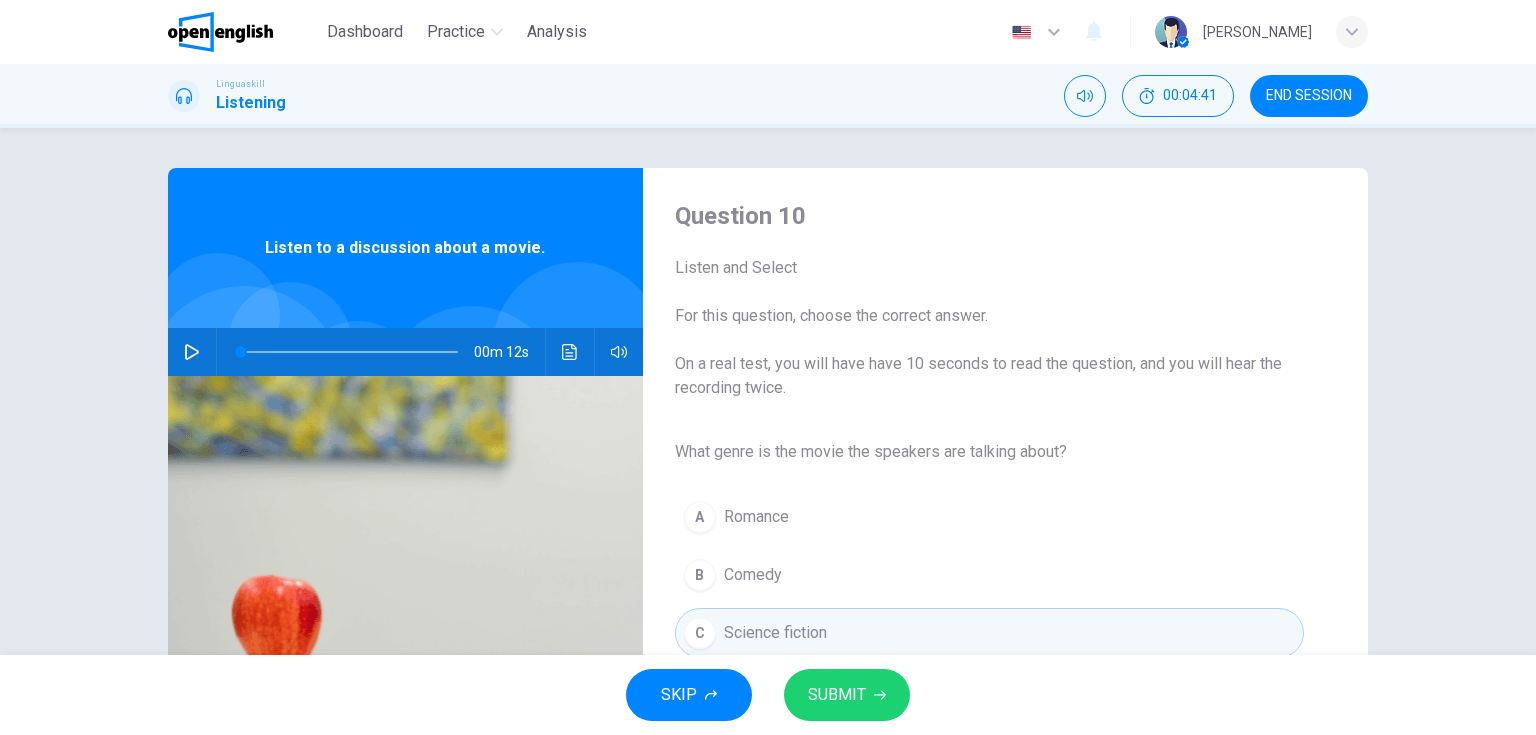 click 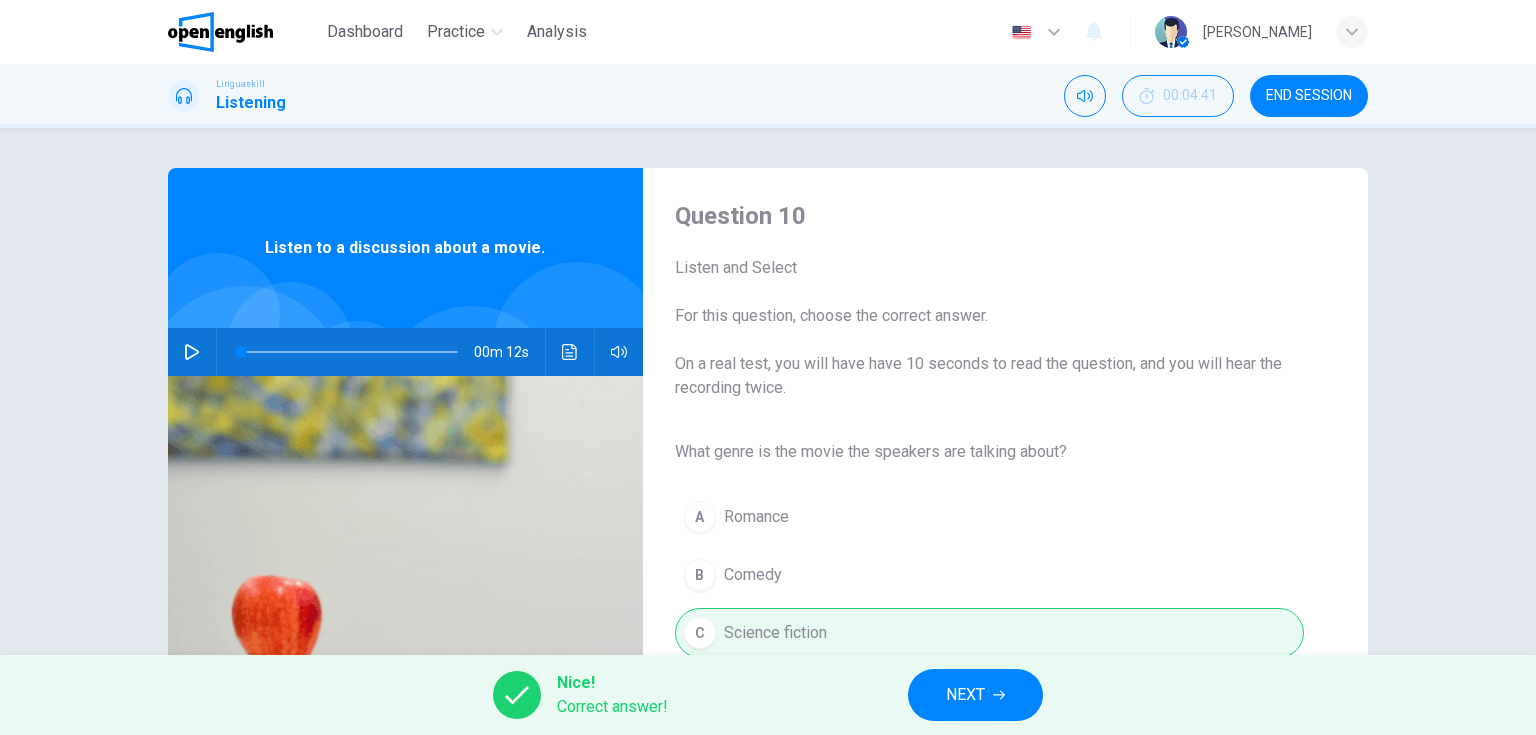 click on "NEXT" at bounding box center [965, 695] 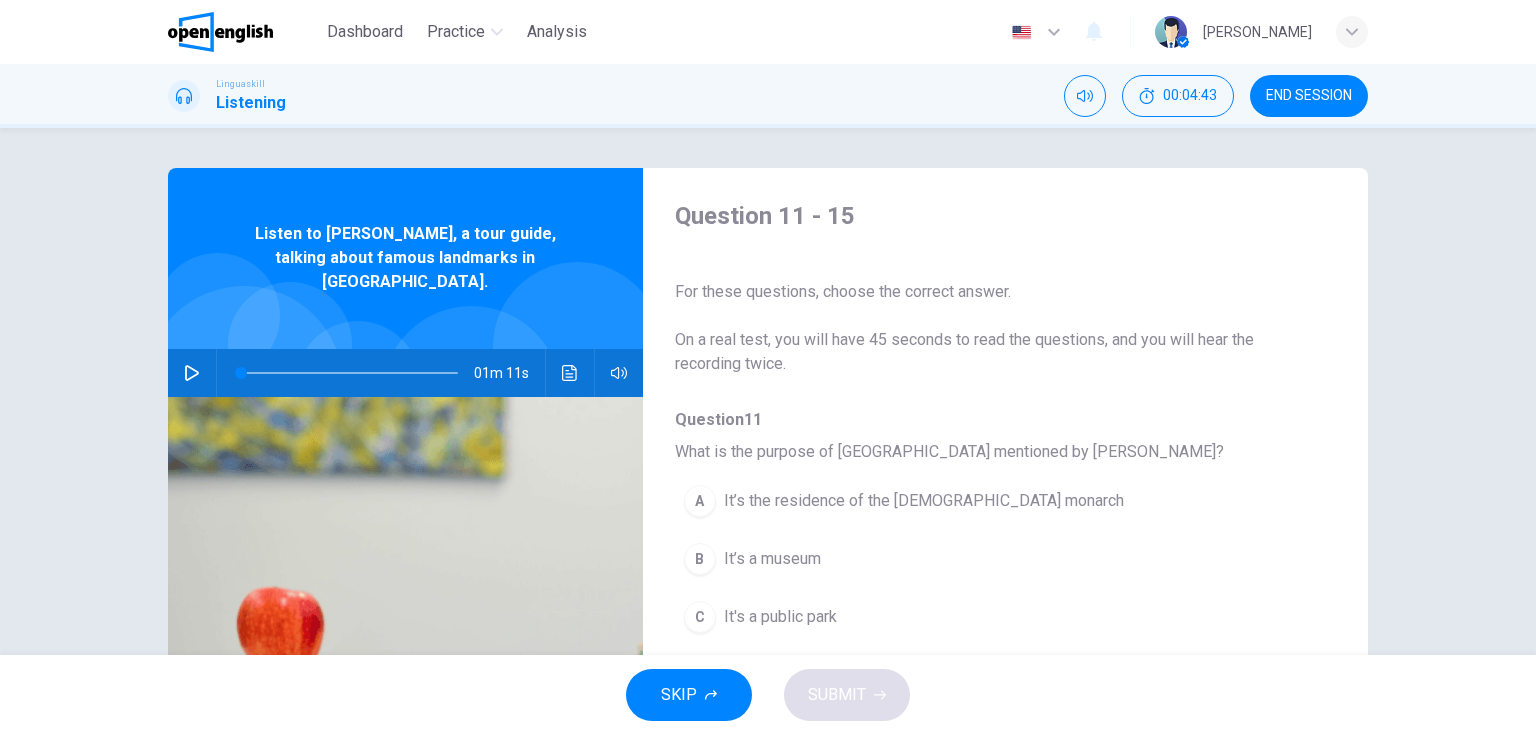 click 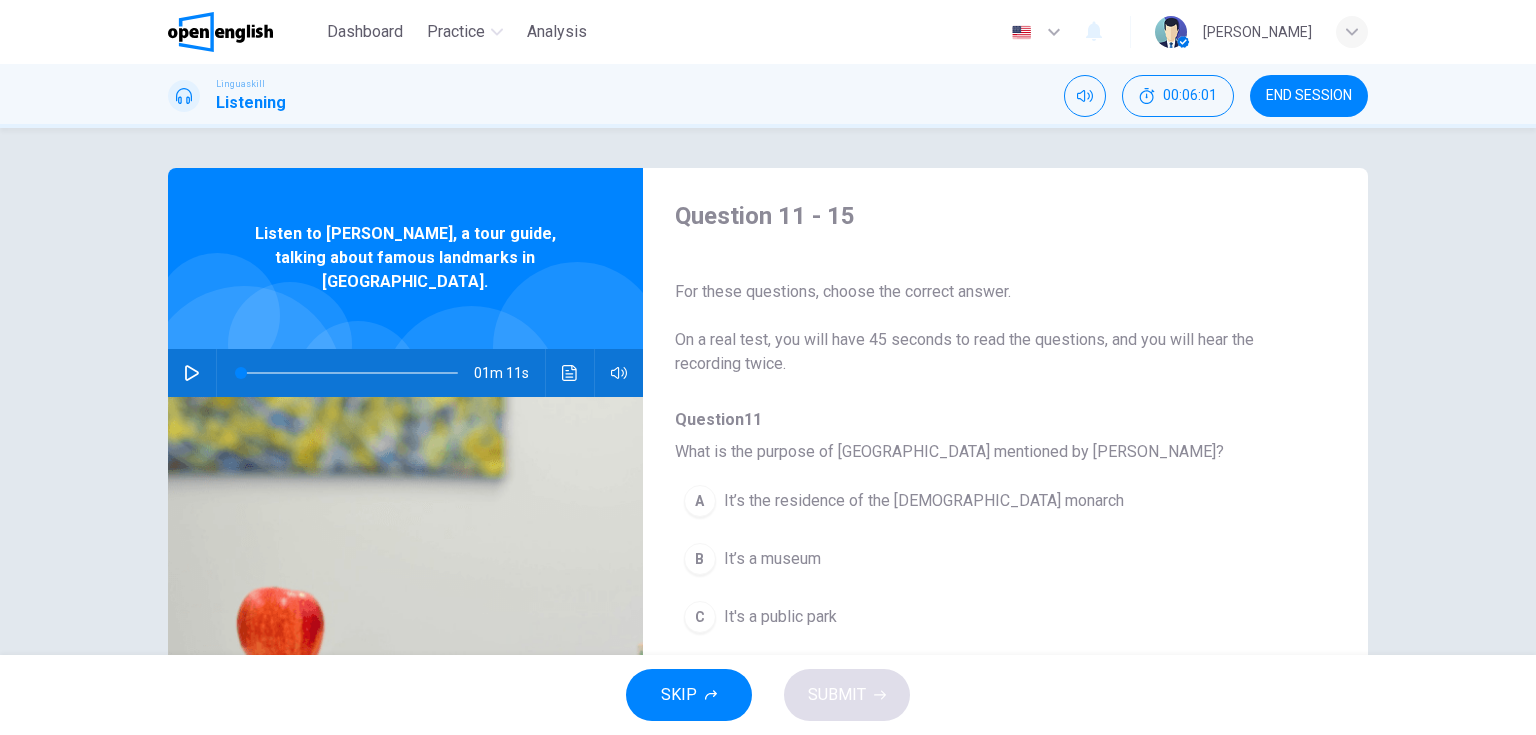 click 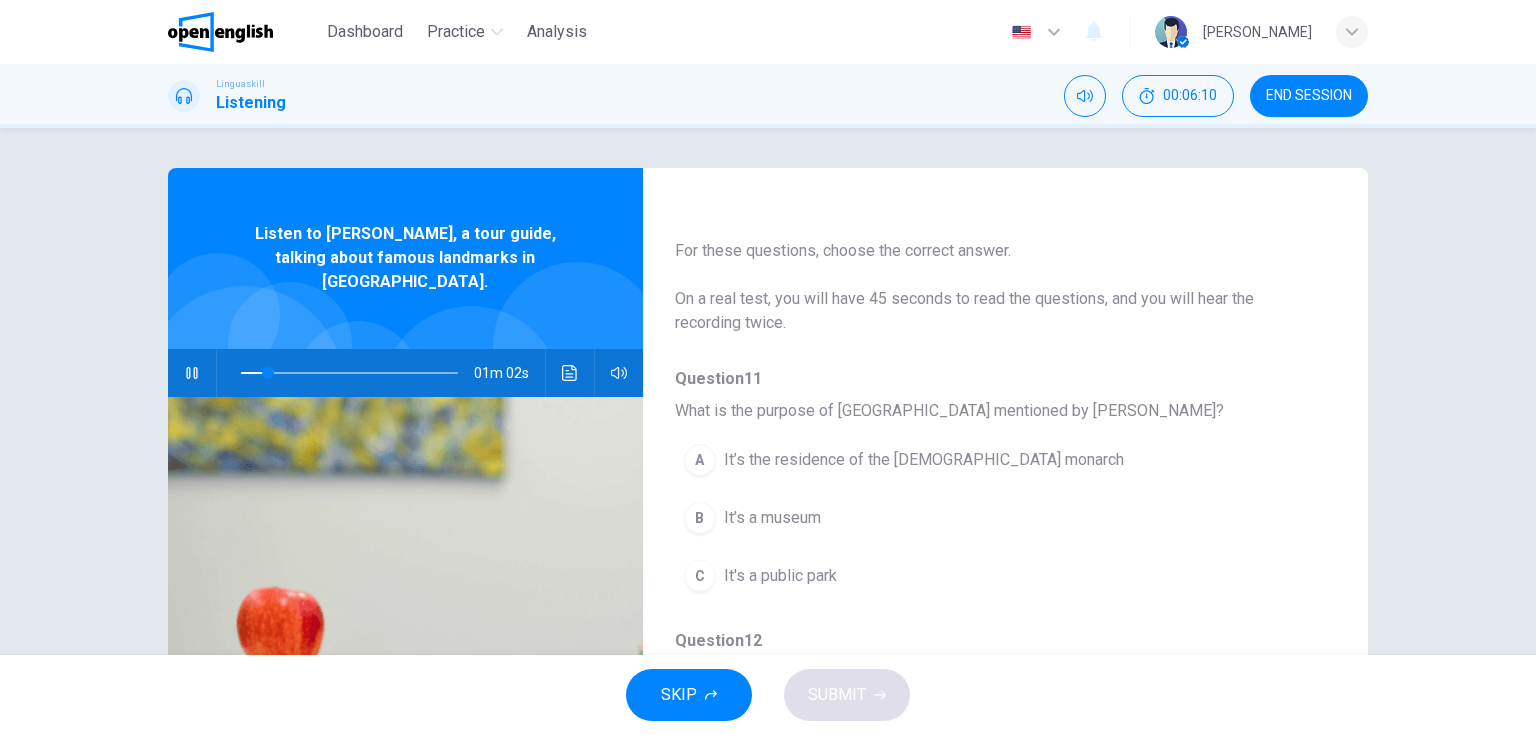 scroll, scrollTop: 80, scrollLeft: 0, axis: vertical 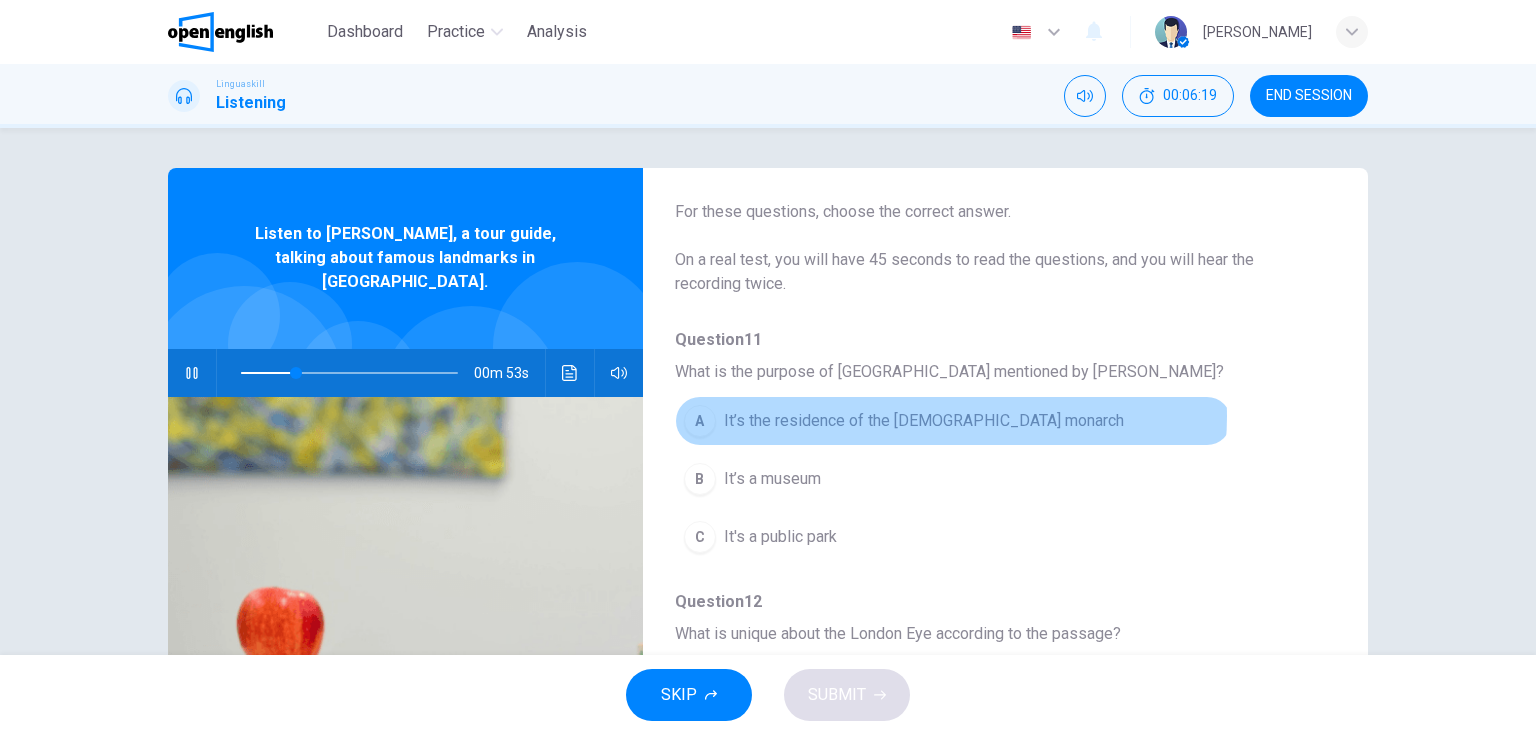 click on "It’s the residence of the British monarch" at bounding box center (924, 421) 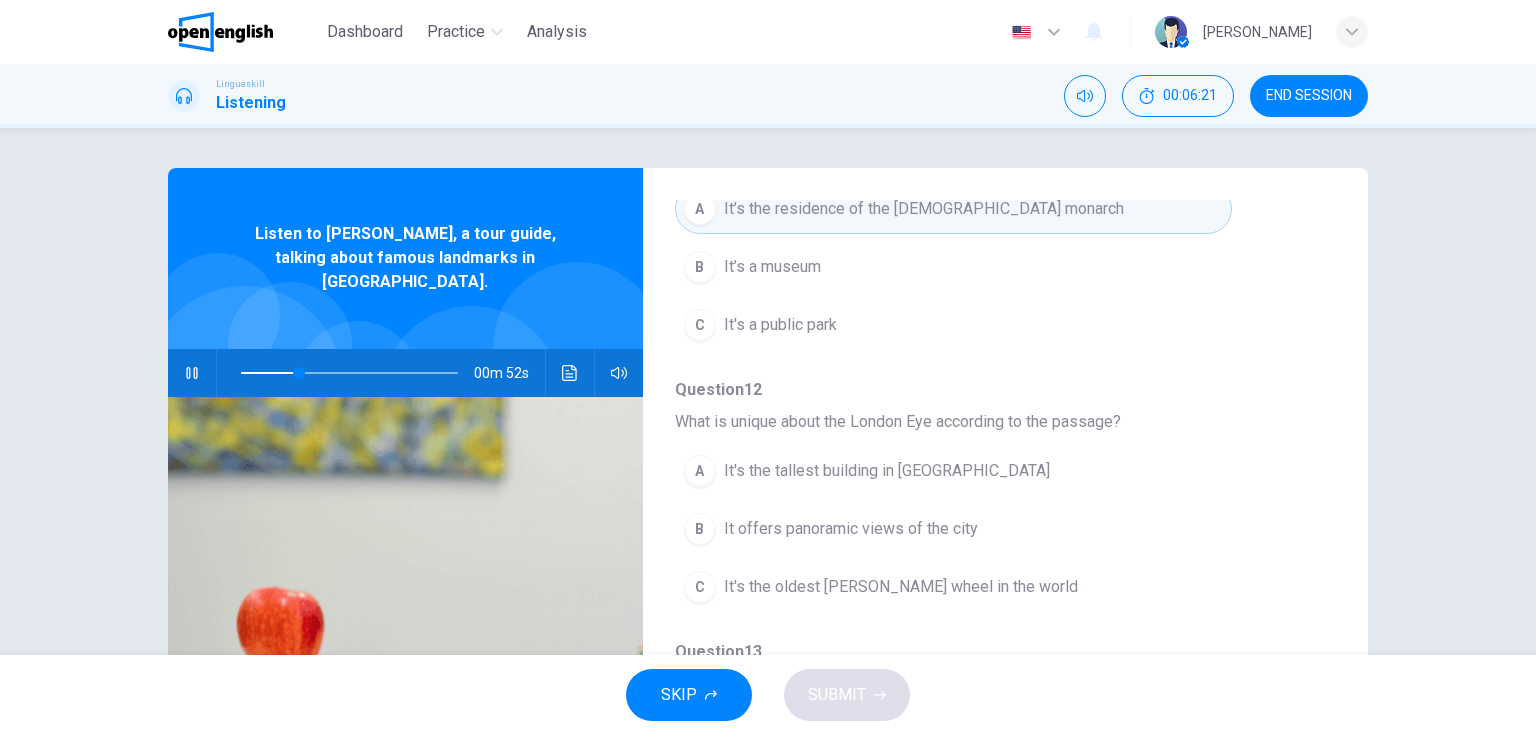 scroll, scrollTop: 320, scrollLeft: 0, axis: vertical 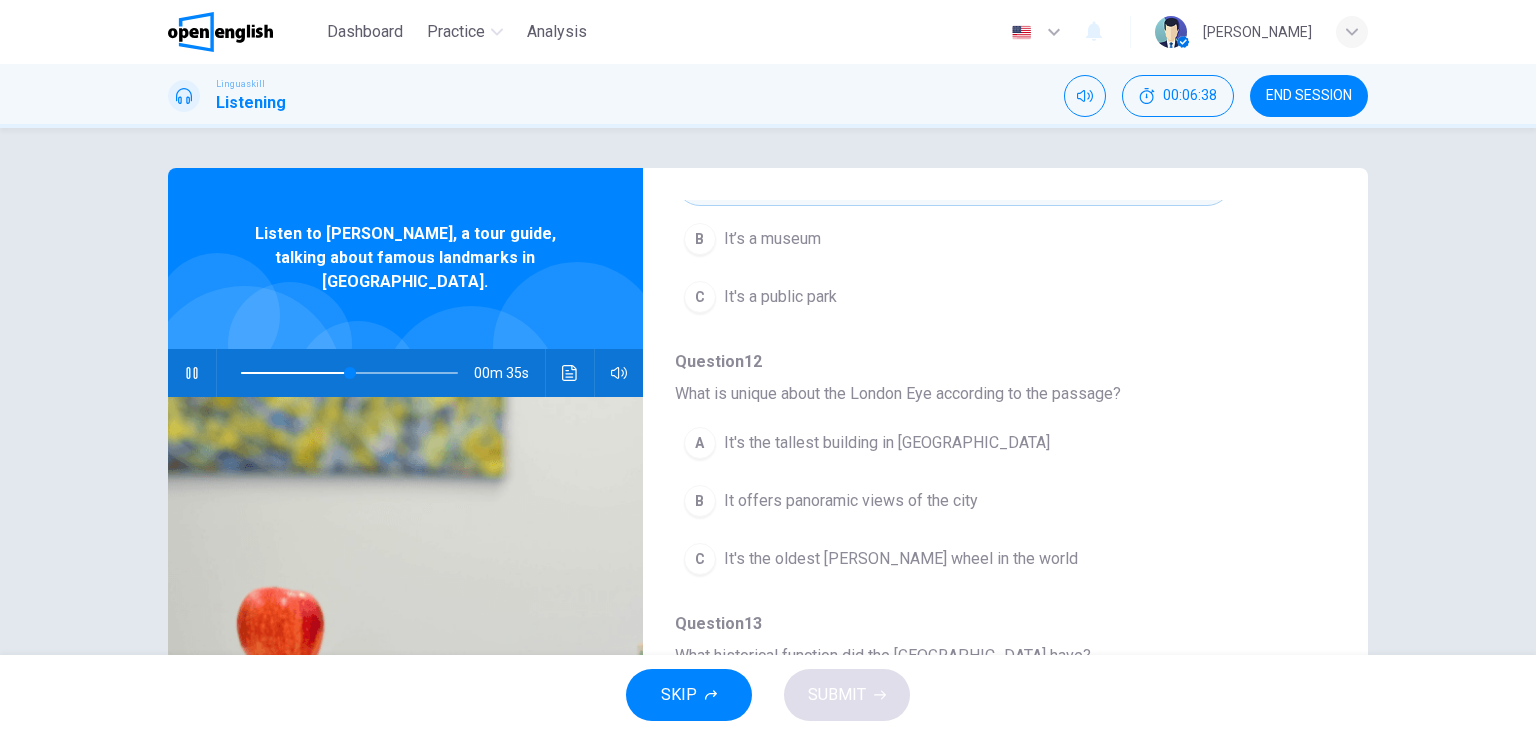 click on "It offers panoramic views of the city" at bounding box center [851, 501] 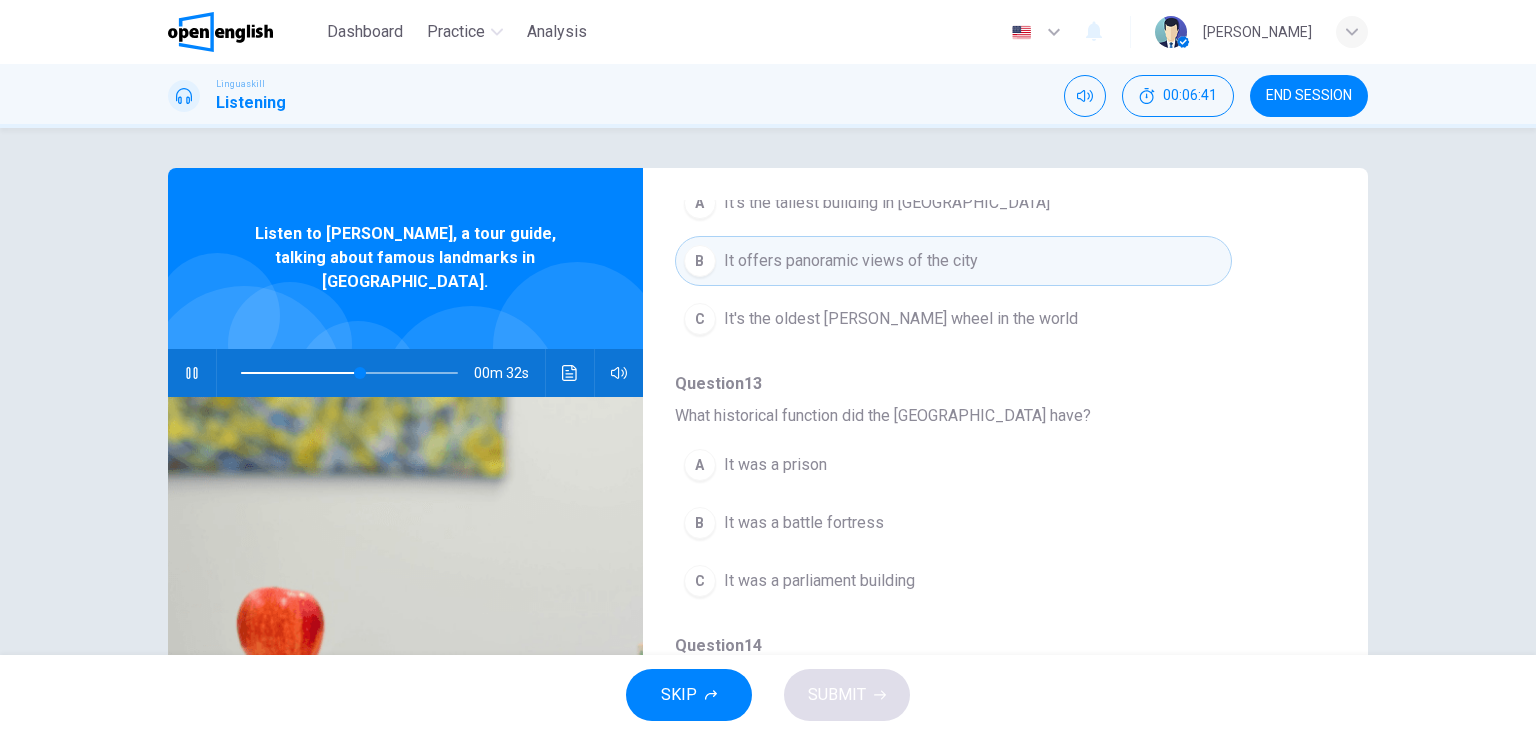 scroll, scrollTop: 640, scrollLeft: 0, axis: vertical 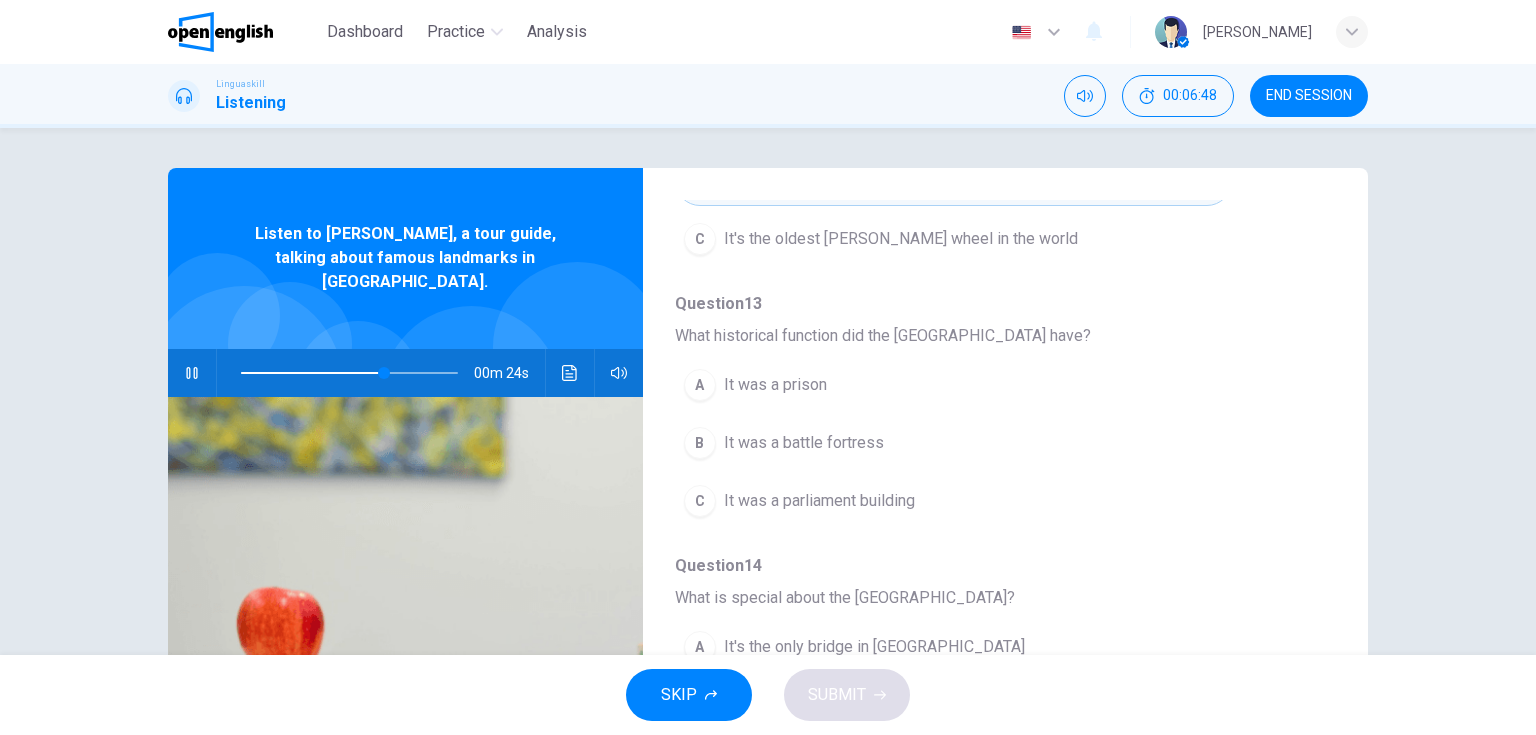 click on "It was a prison" at bounding box center [775, 385] 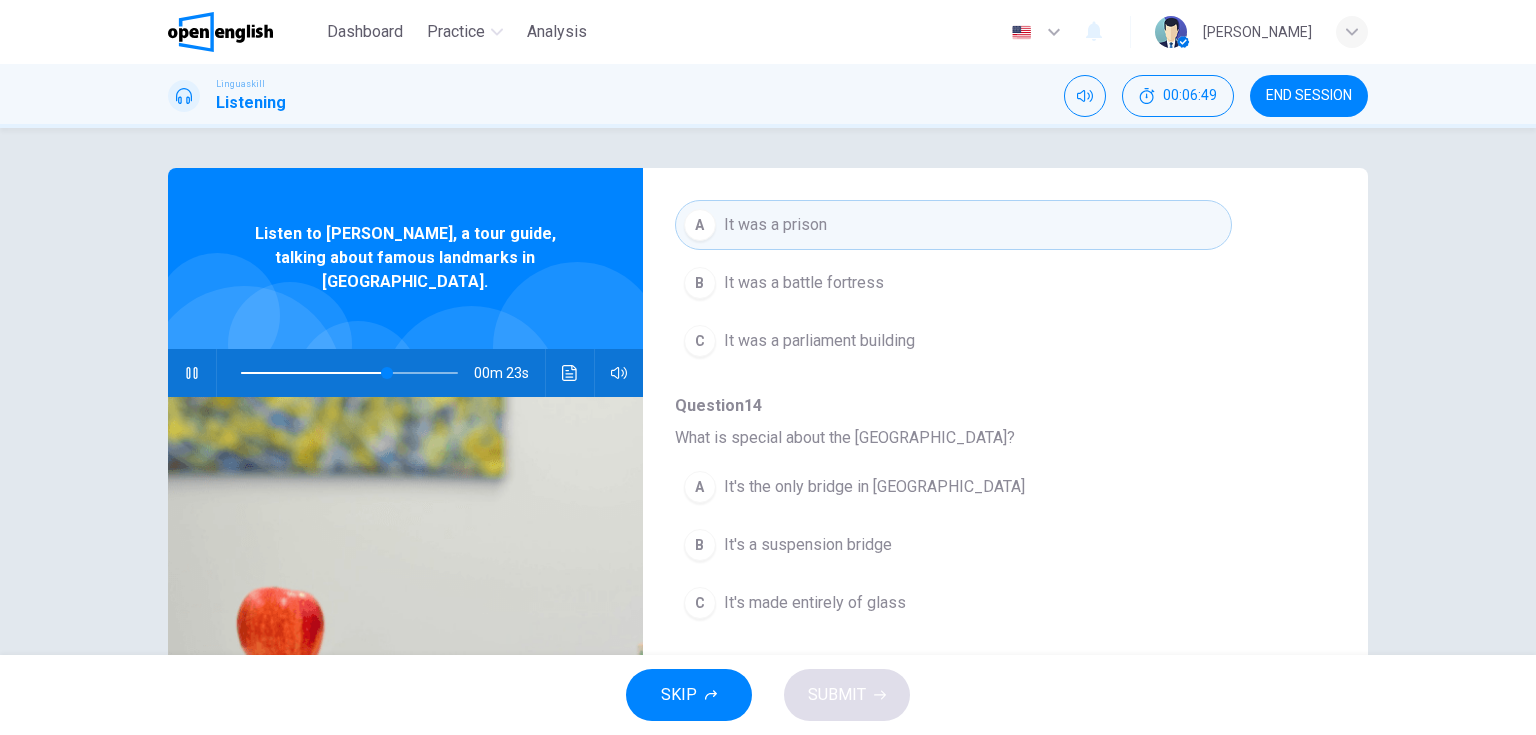 scroll, scrollTop: 856, scrollLeft: 0, axis: vertical 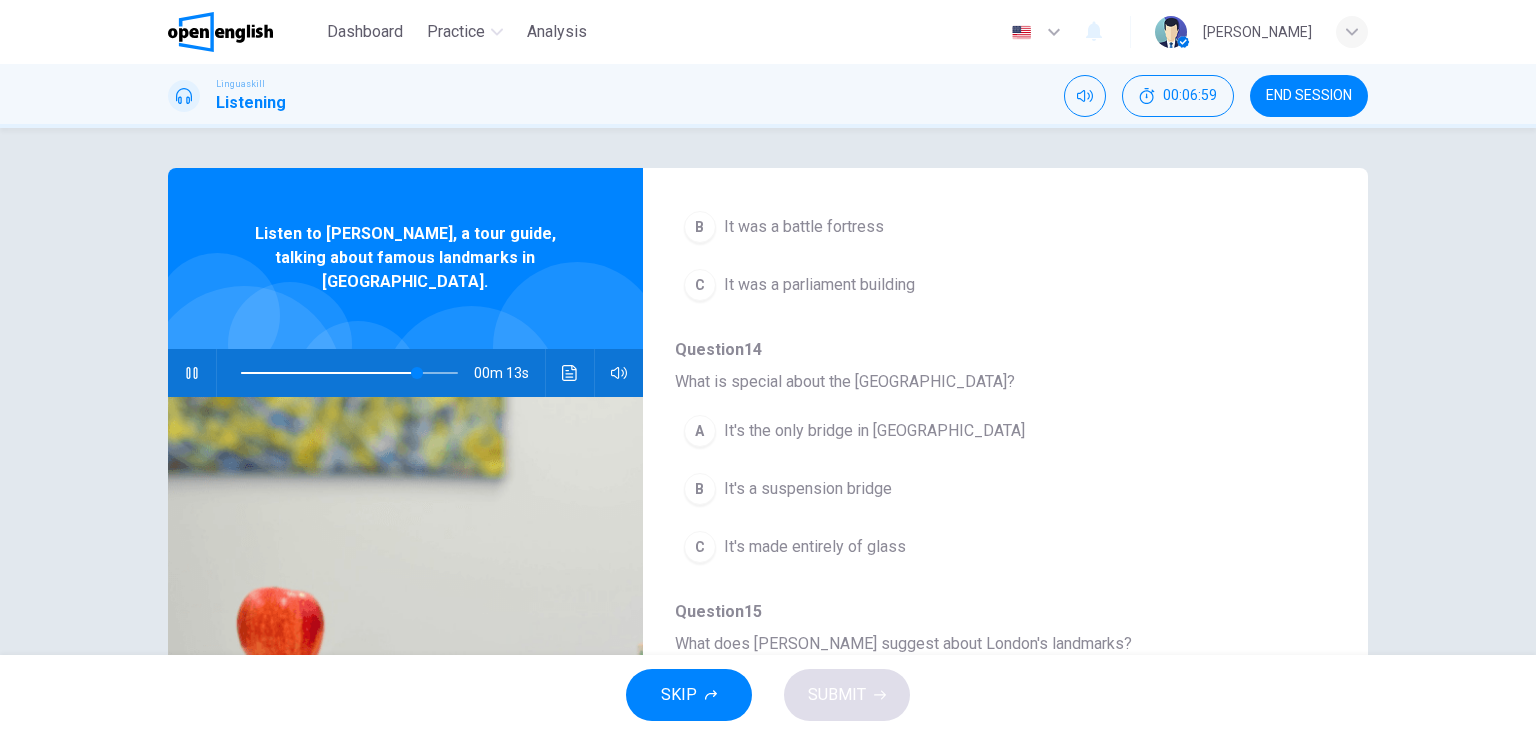 click on "B It's a suspension bridge" at bounding box center [953, 489] 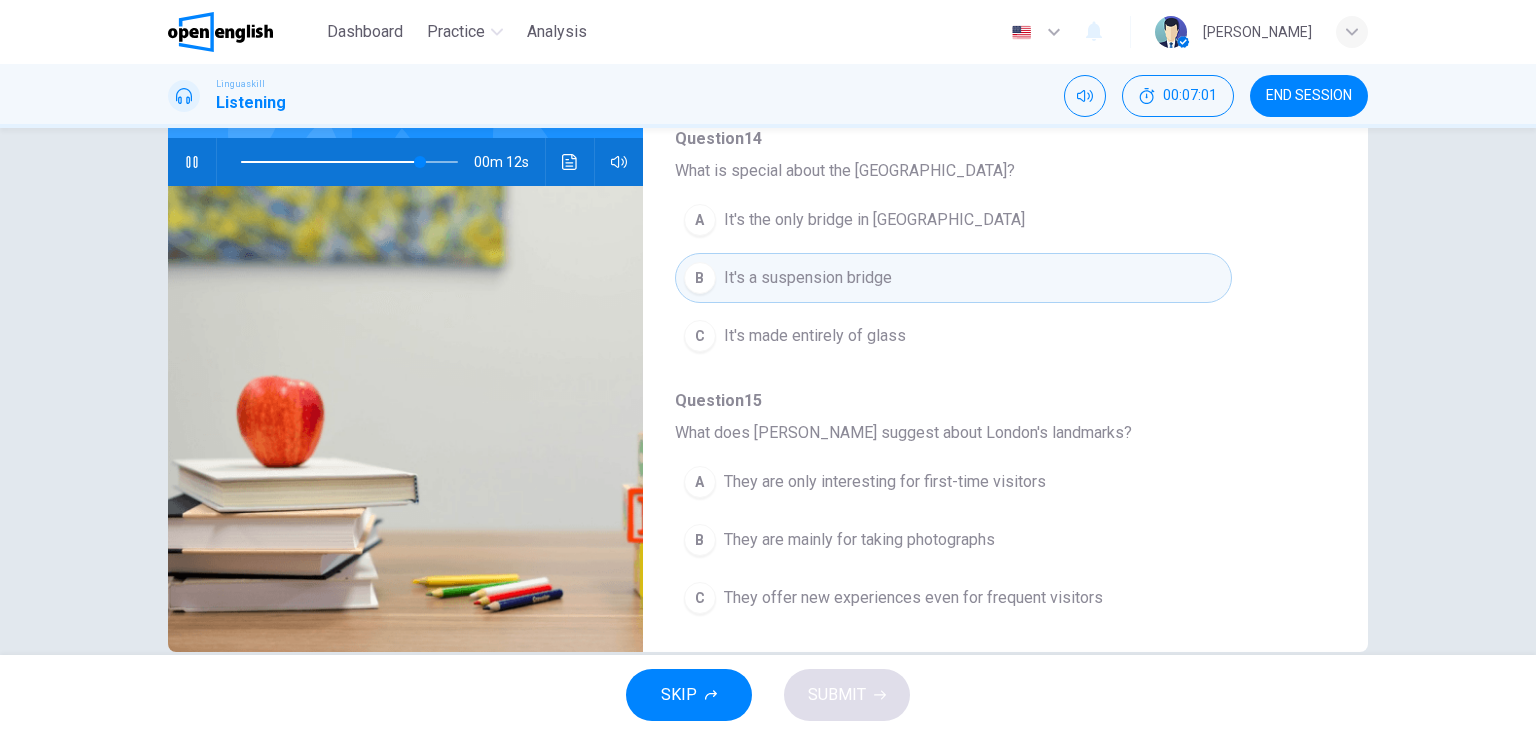 scroll, scrollTop: 240, scrollLeft: 0, axis: vertical 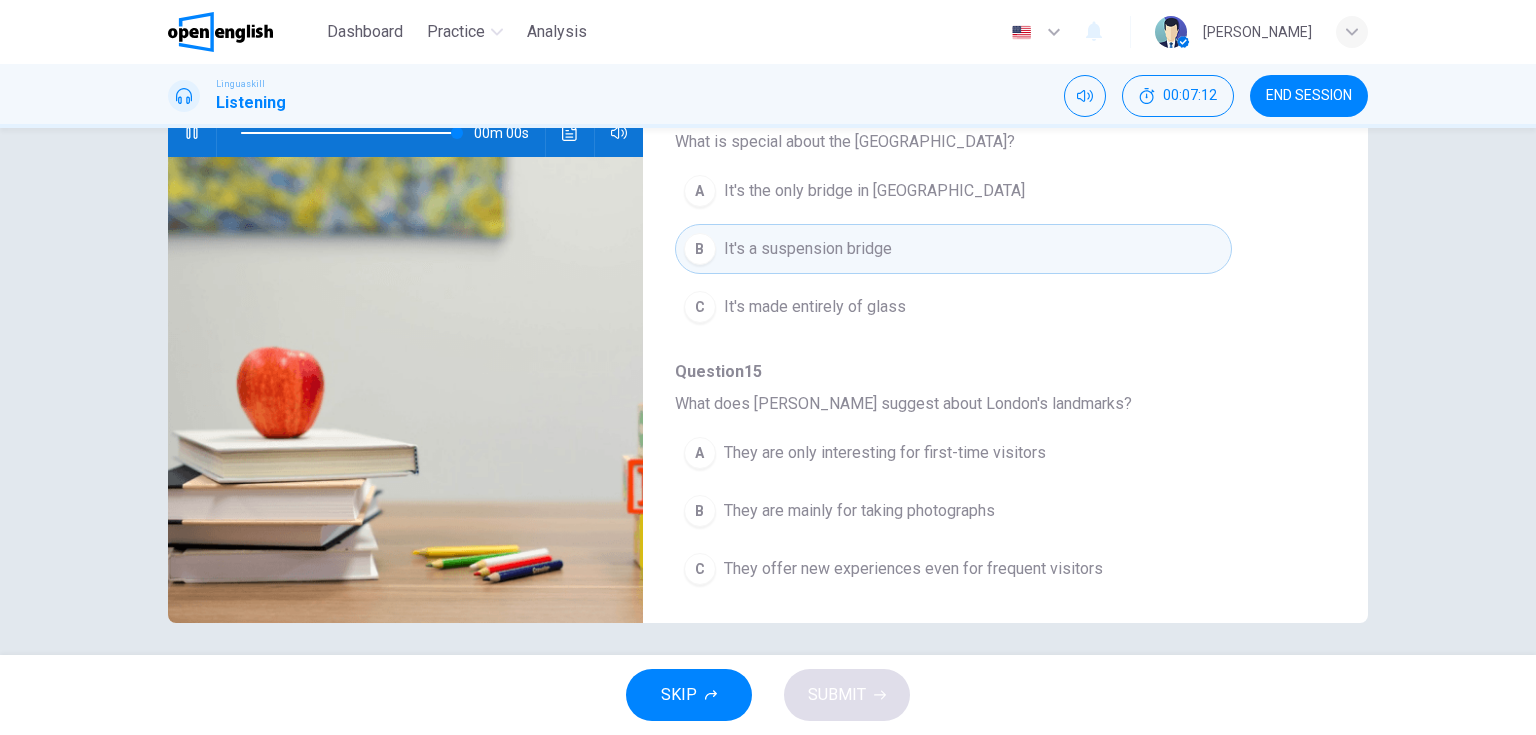type on "*" 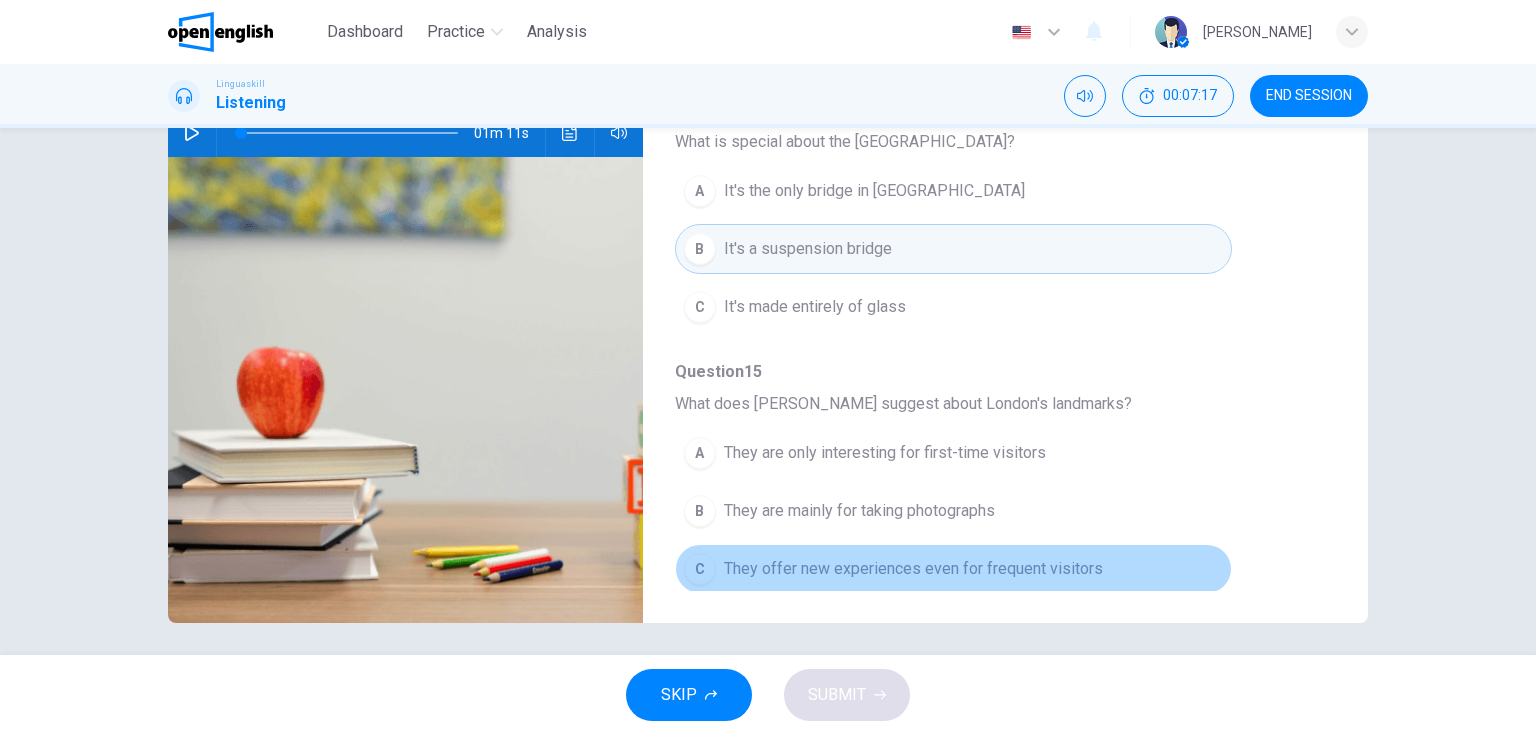 click on "They offer new experiences even for frequent visitors" at bounding box center (913, 569) 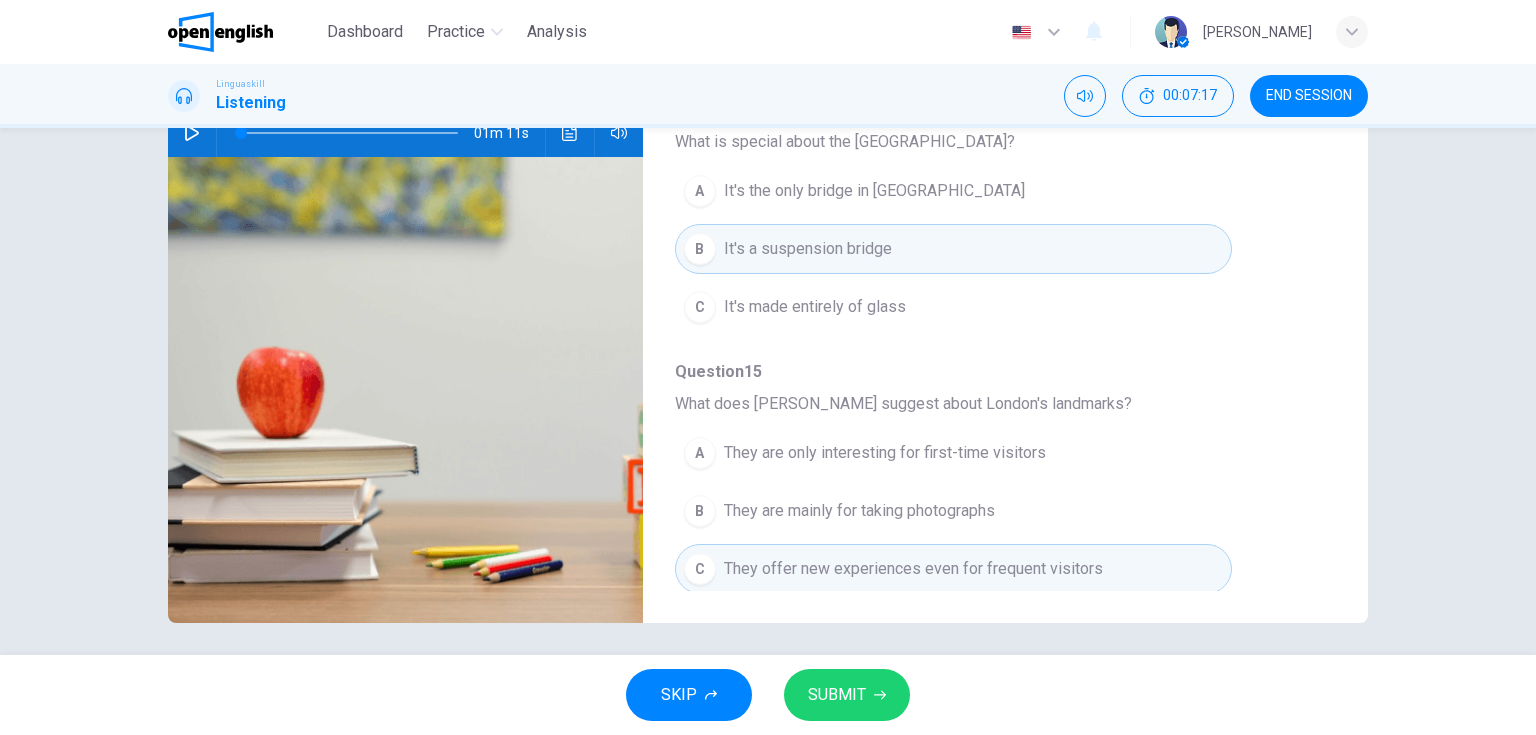 click on "SUBMIT" at bounding box center (837, 695) 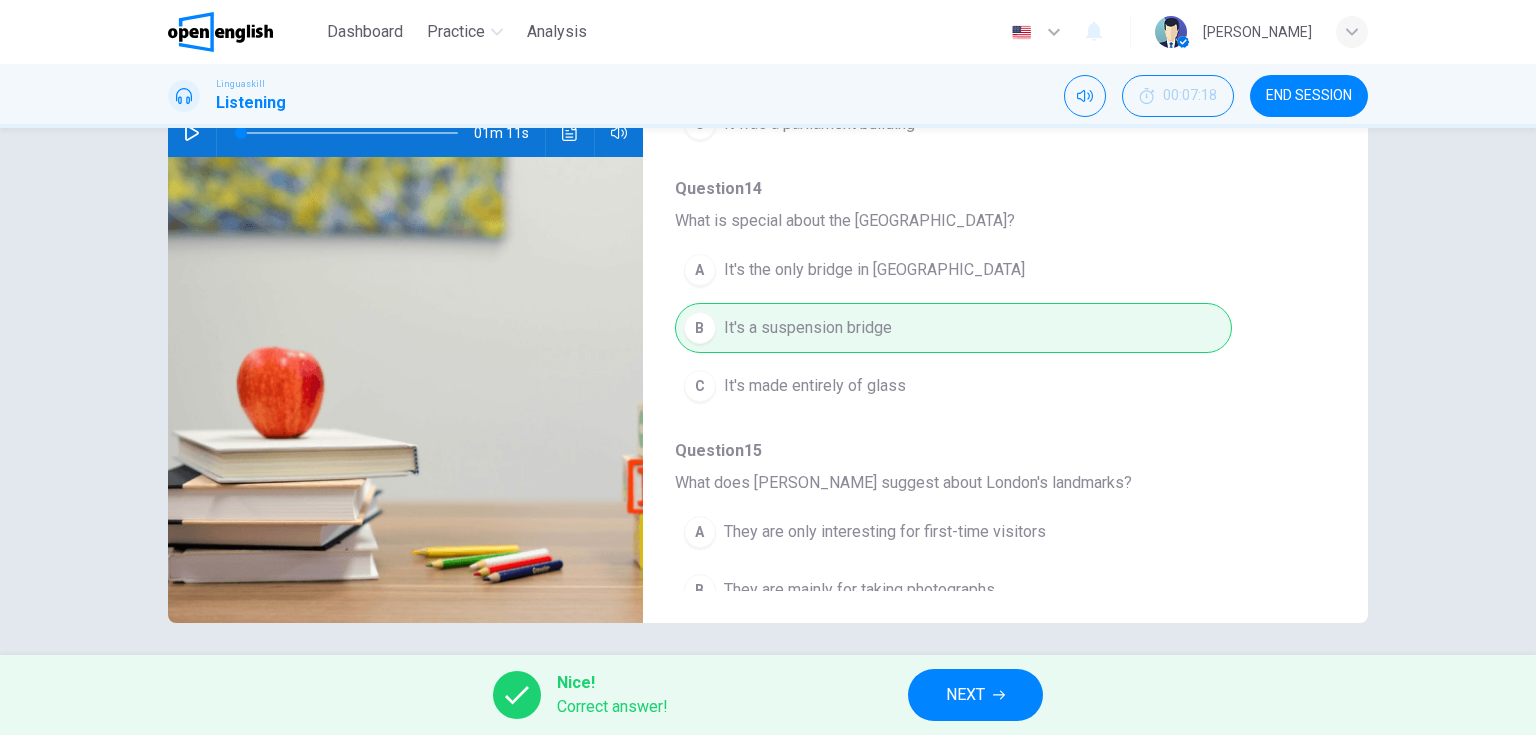 scroll, scrollTop: 856, scrollLeft: 0, axis: vertical 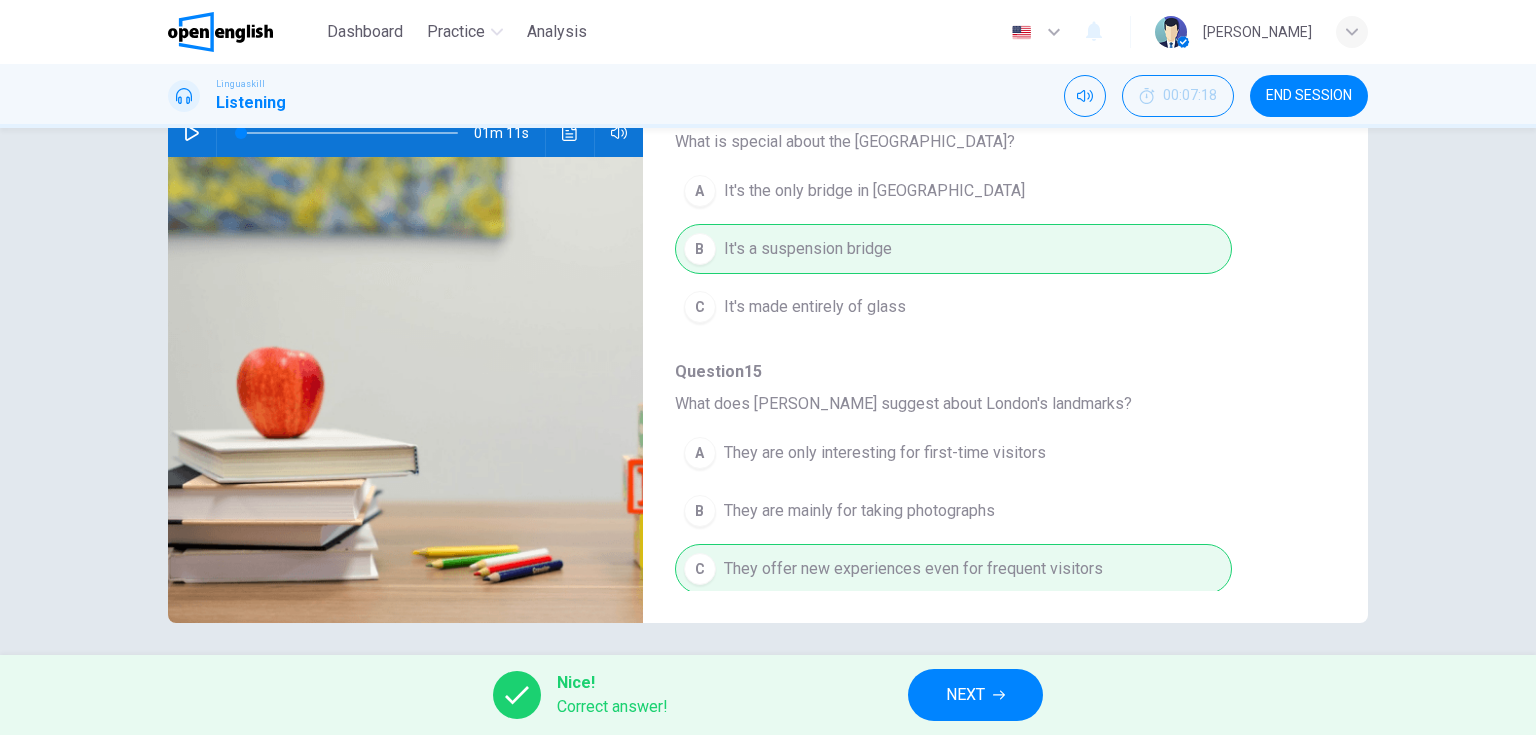 click on "NEXT" at bounding box center (965, 695) 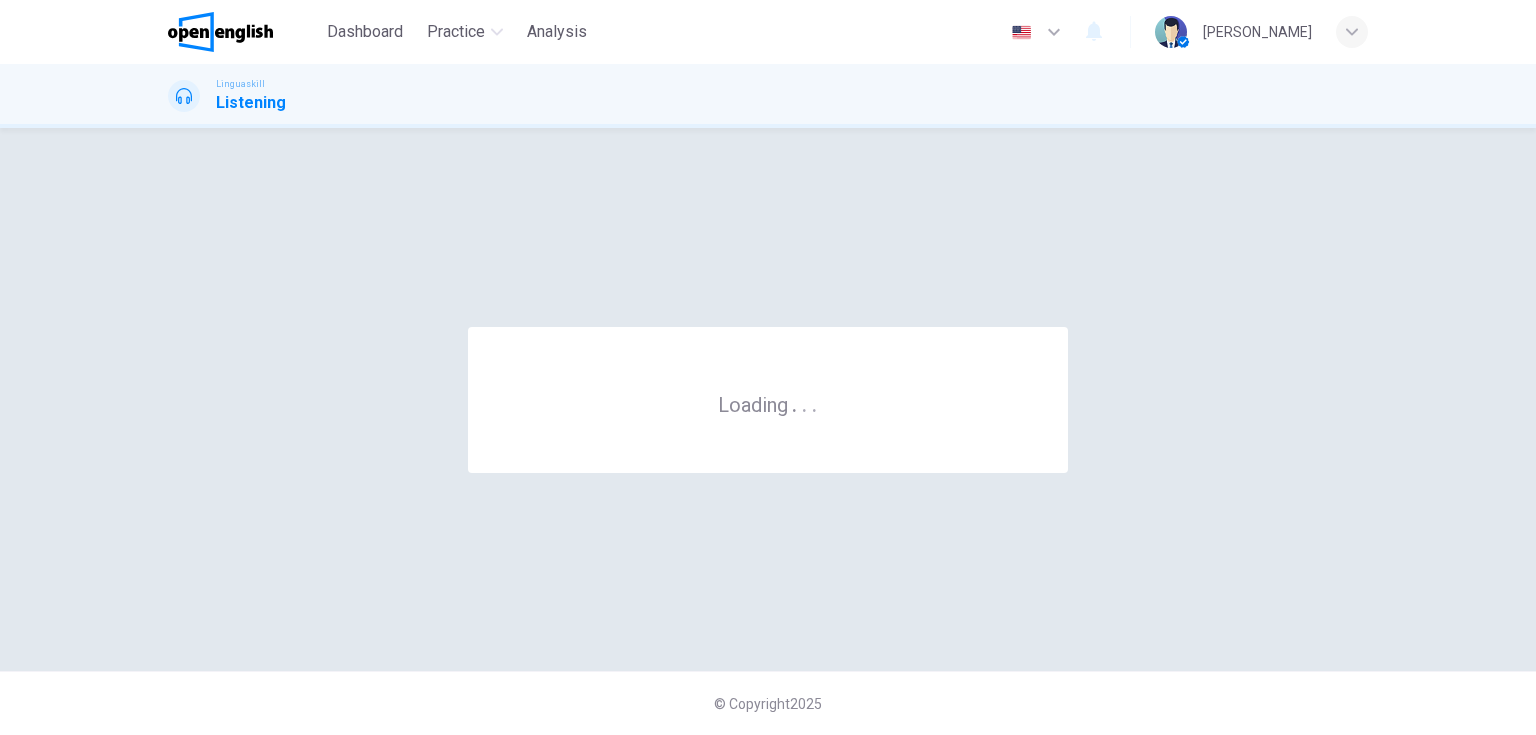 scroll, scrollTop: 0, scrollLeft: 0, axis: both 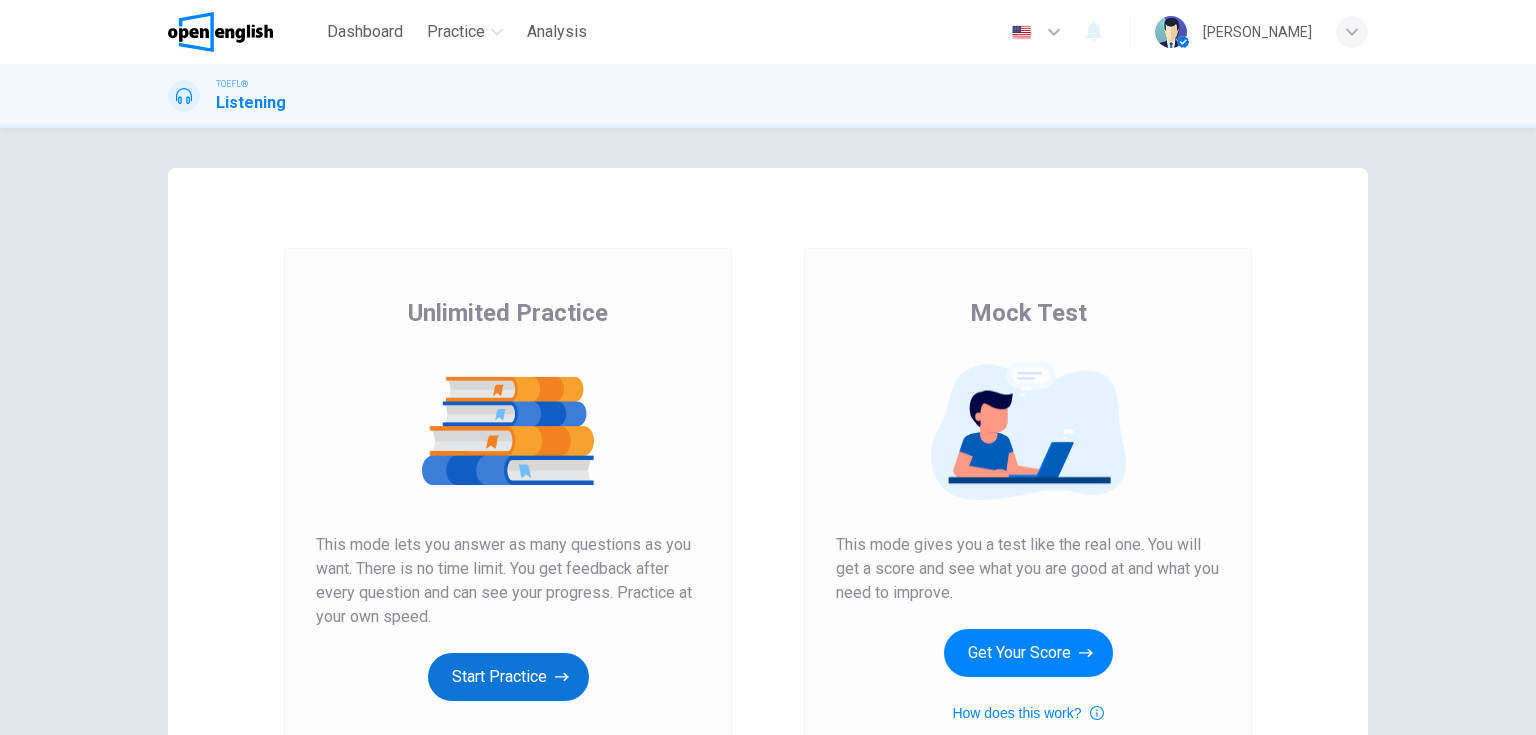 click on "Start Practice" at bounding box center (508, 677) 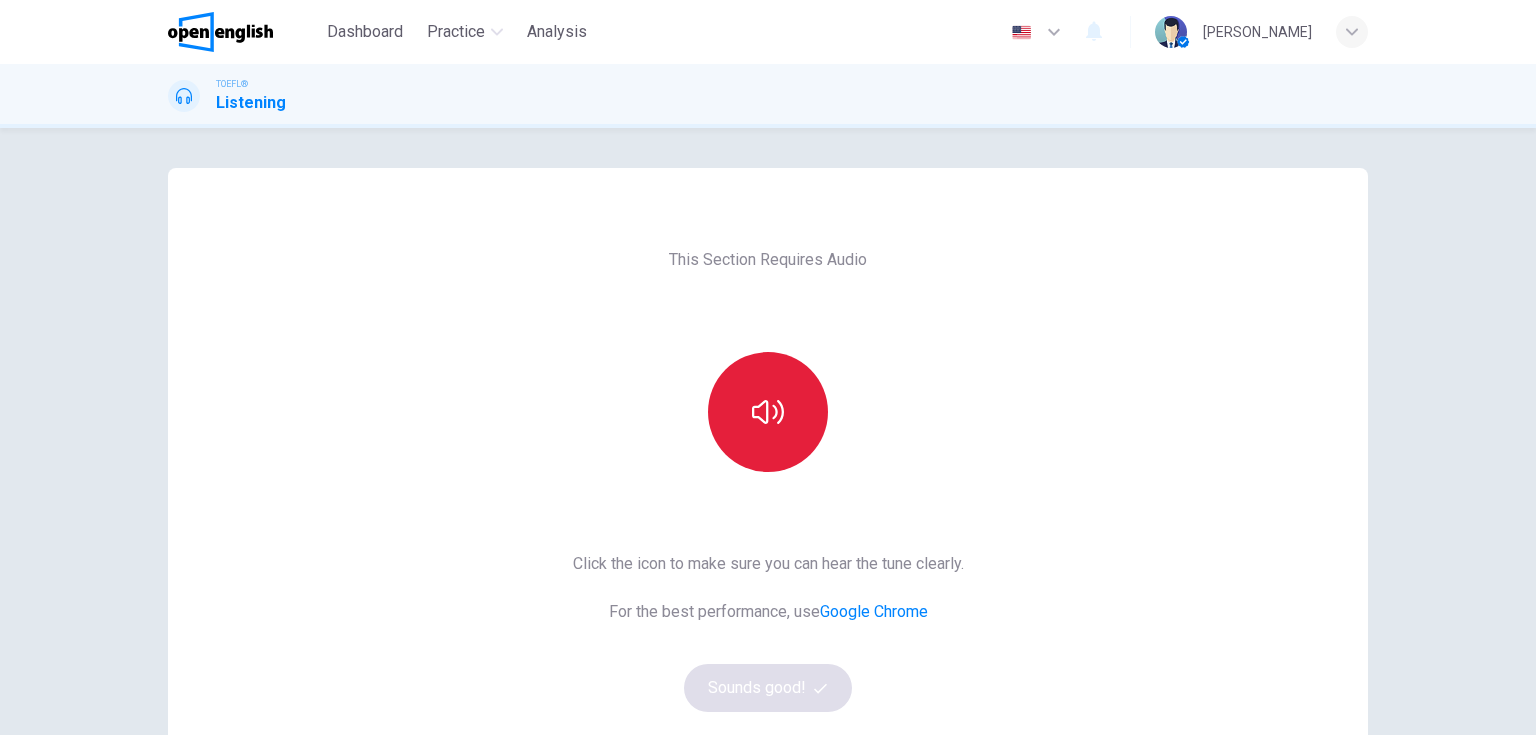 click at bounding box center [768, 412] 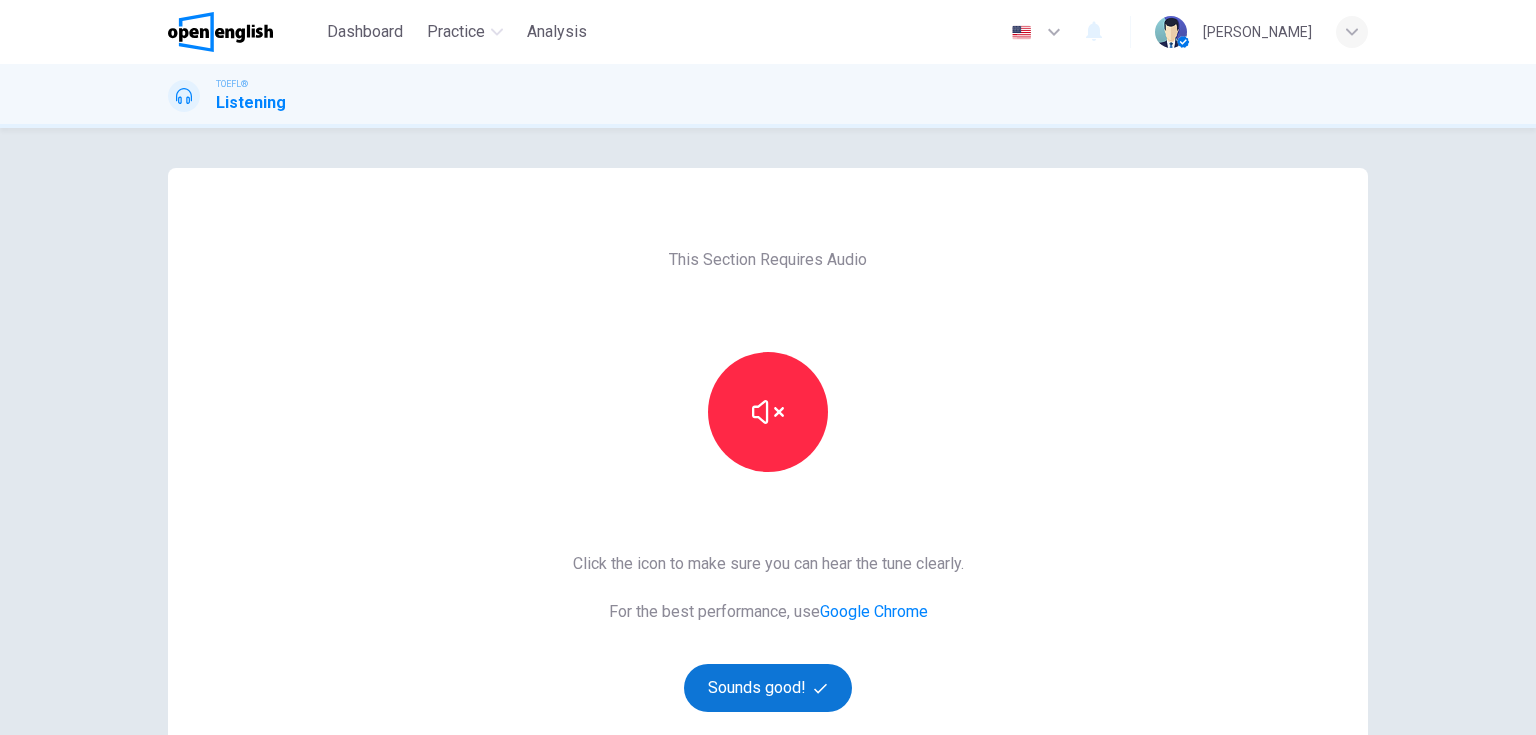 click on "Sounds good!" at bounding box center (768, 688) 